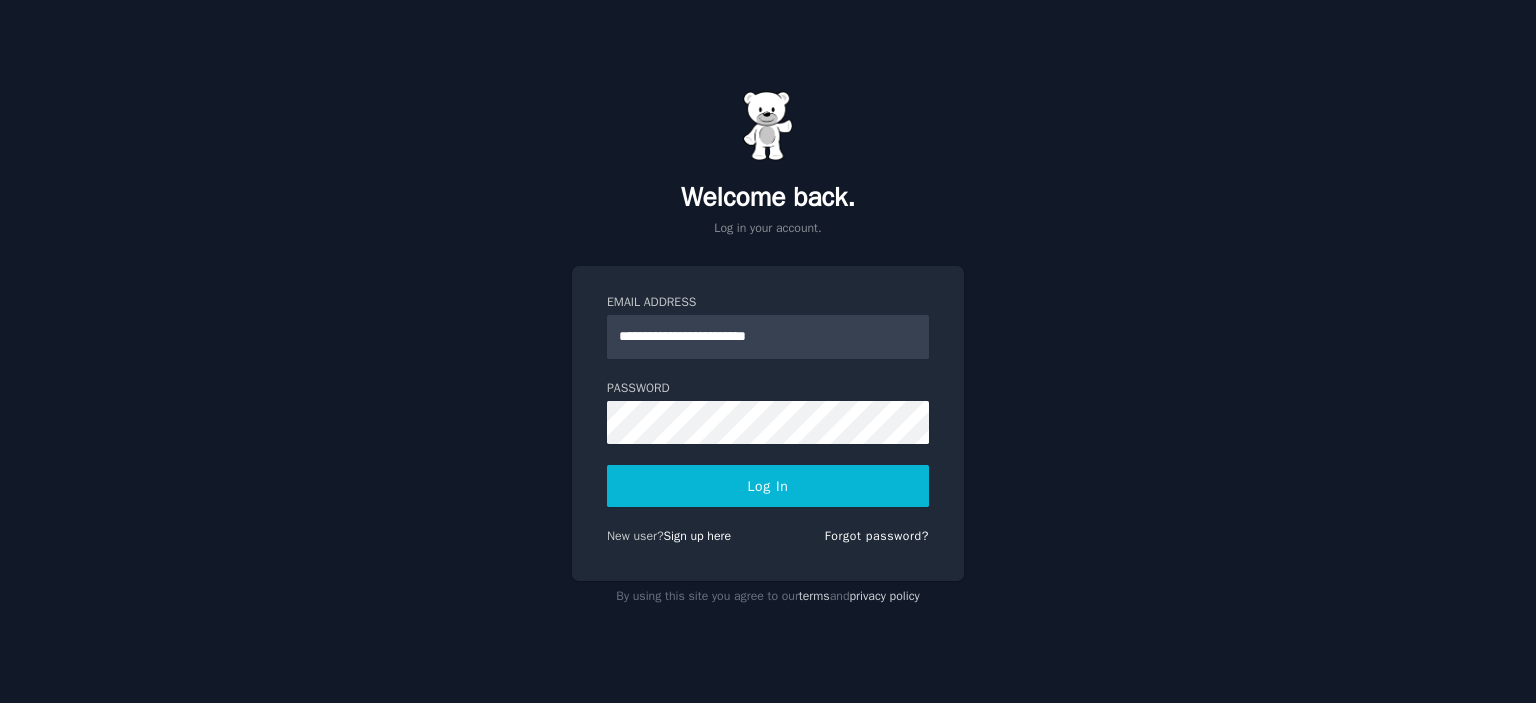 scroll, scrollTop: 0, scrollLeft: 0, axis: both 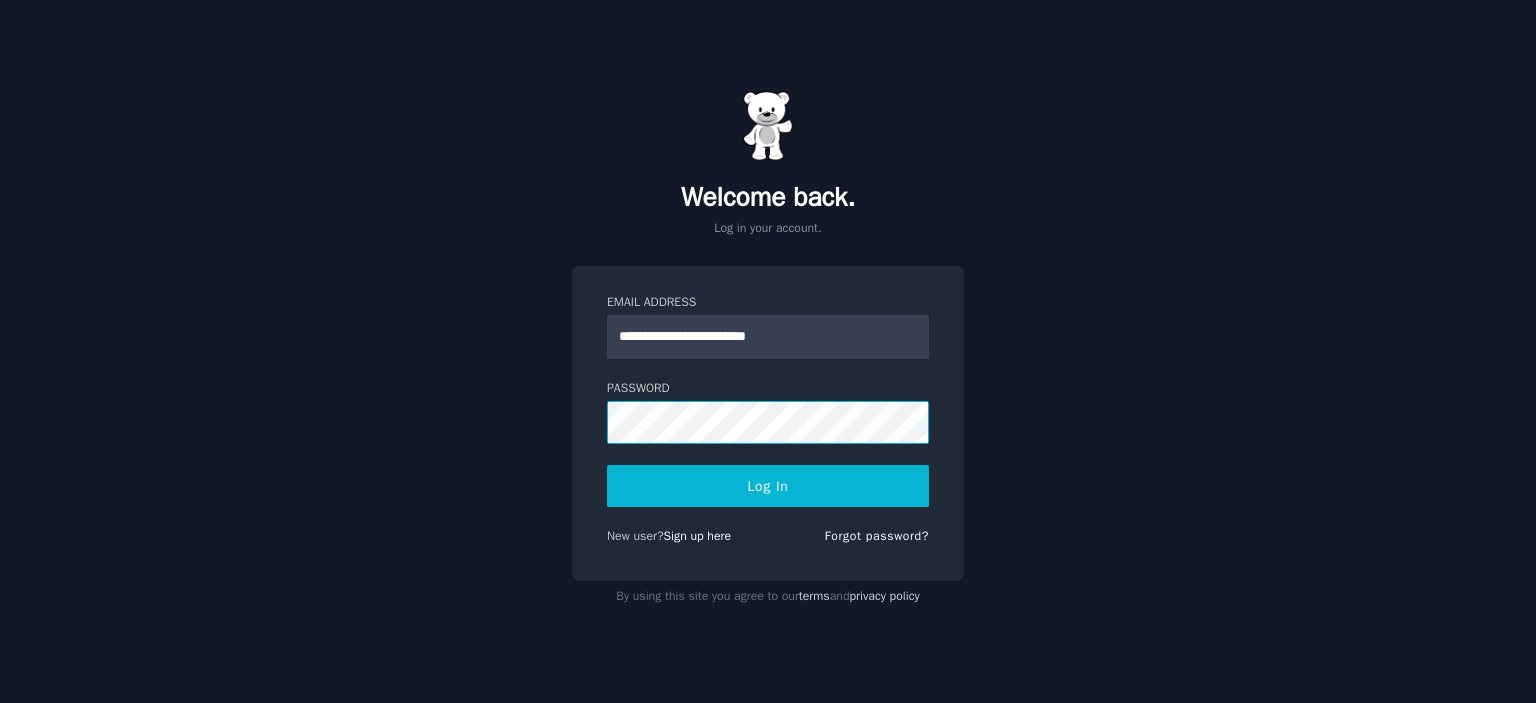 click on "Log In" at bounding box center (768, 486) 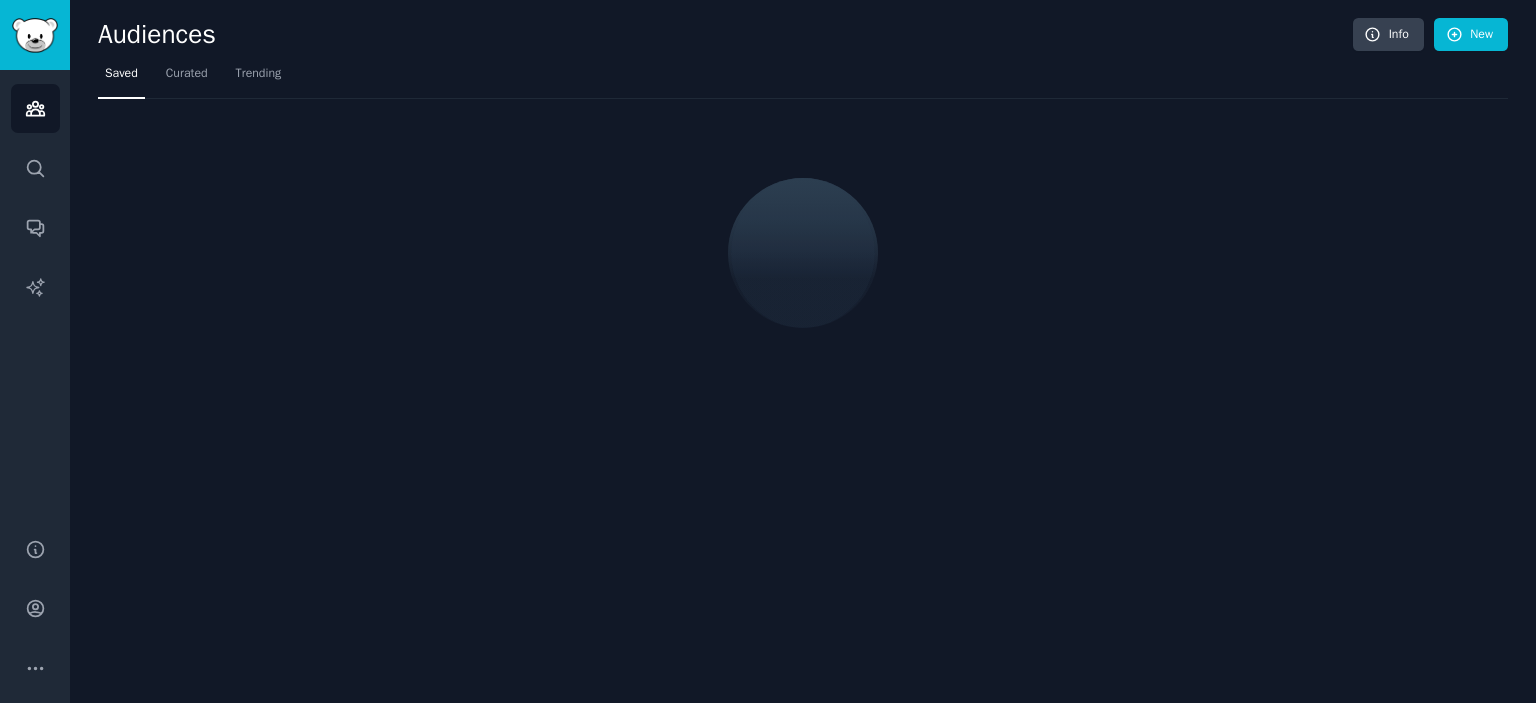 scroll, scrollTop: 0, scrollLeft: 0, axis: both 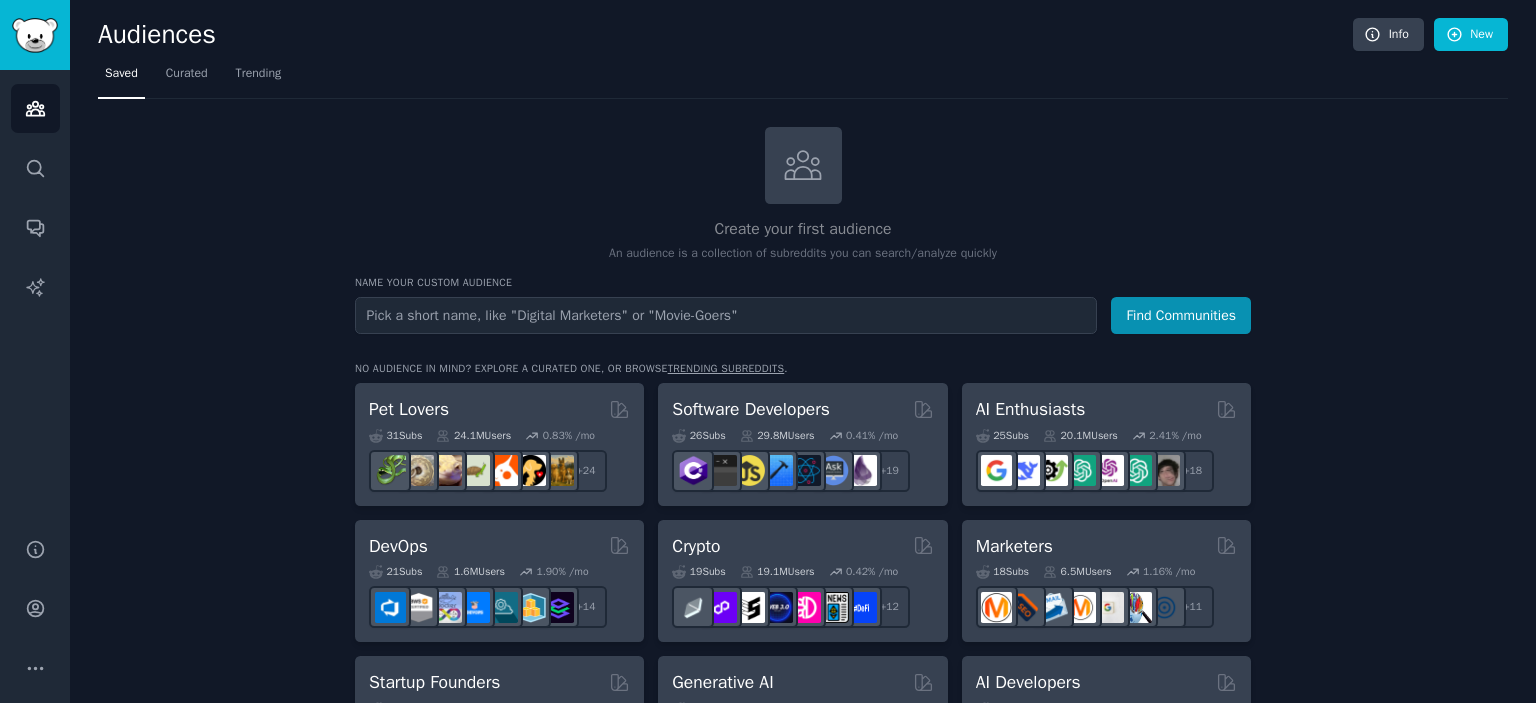 drag, startPoint x: 1535, startPoint y: 143, endPoint x: 1535, endPoint y: 186, distance: 43 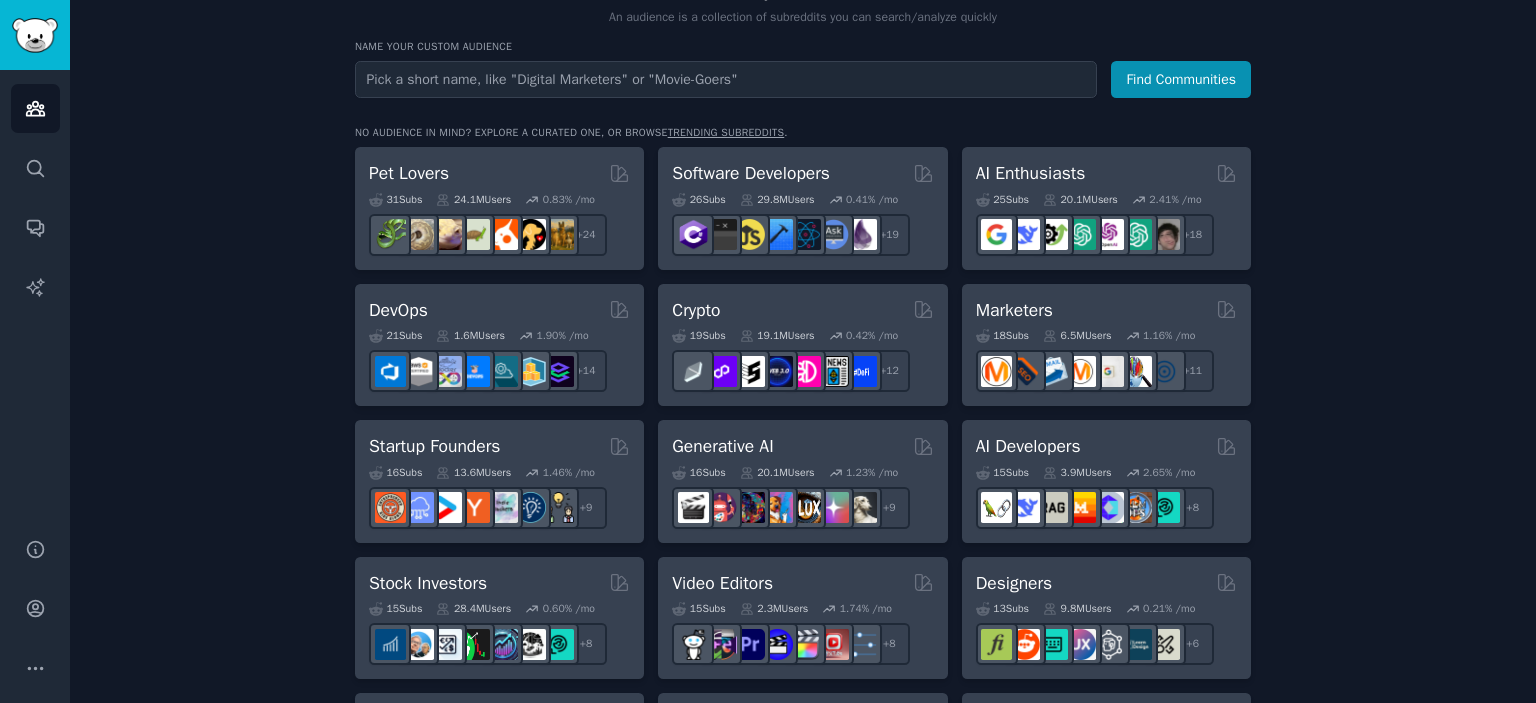 scroll, scrollTop: 254, scrollLeft: 0, axis: vertical 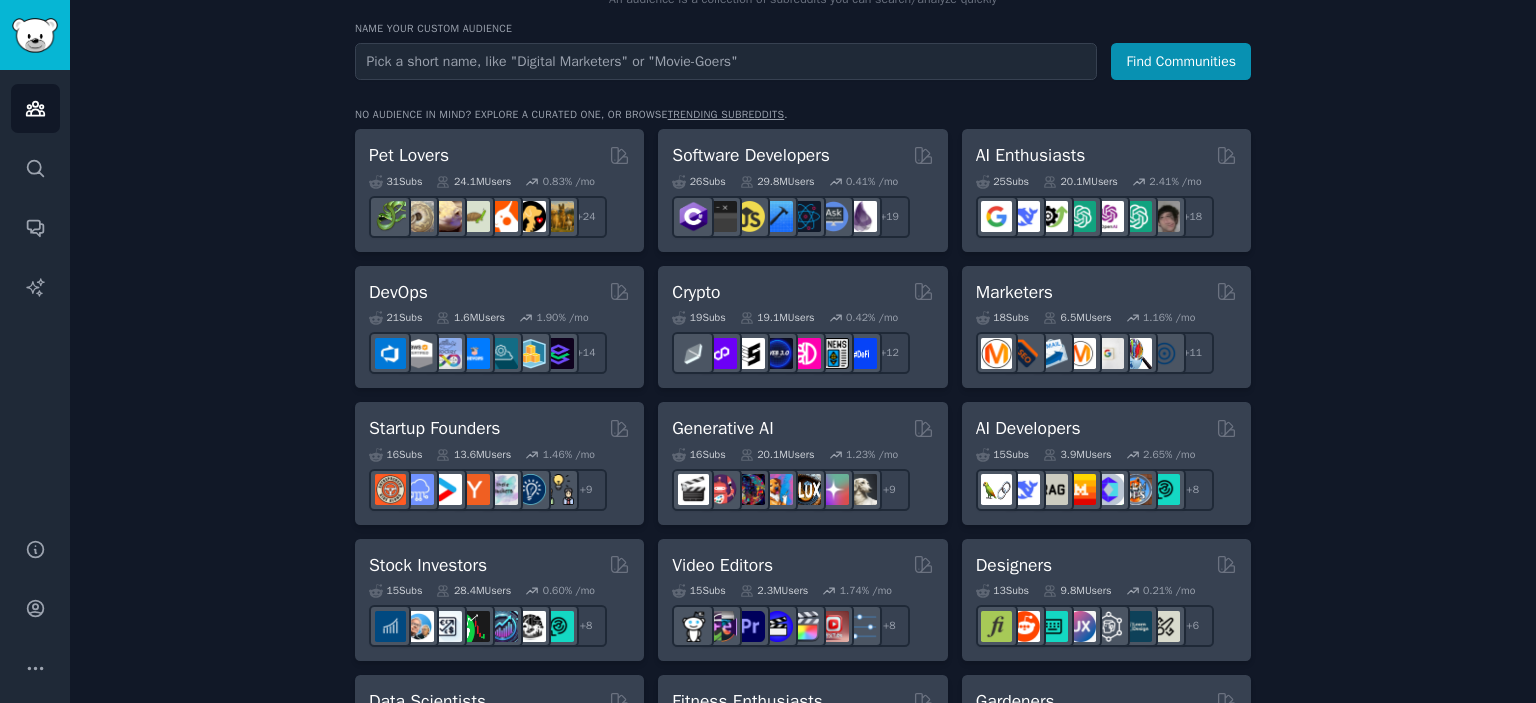 drag, startPoint x: 1535, startPoint y: 208, endPoint x: 1535, endPoint y: 254, distance: 46 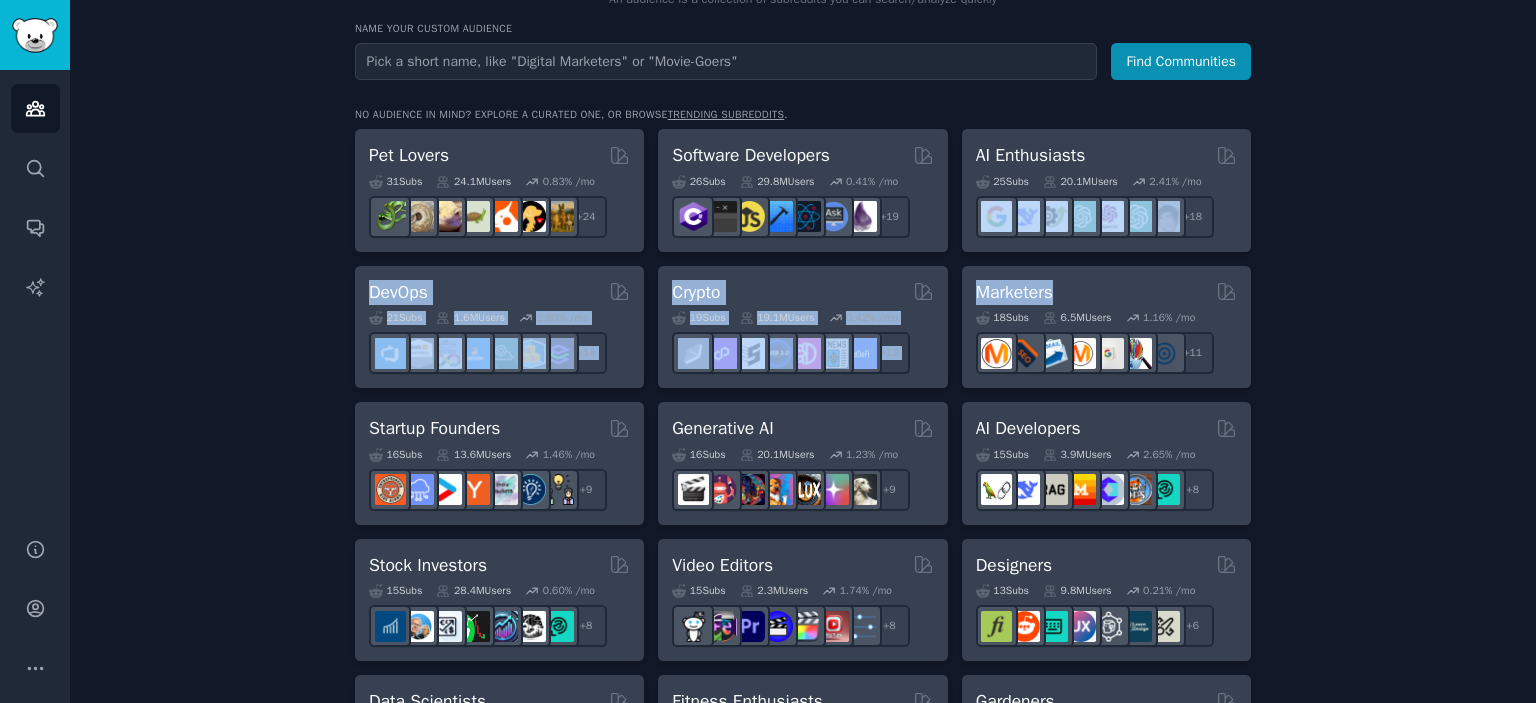 drag, startPoint x: 1535, startPoint y: 254, endPoint x: 1529, endPoint y: 269, distance: 16.155495 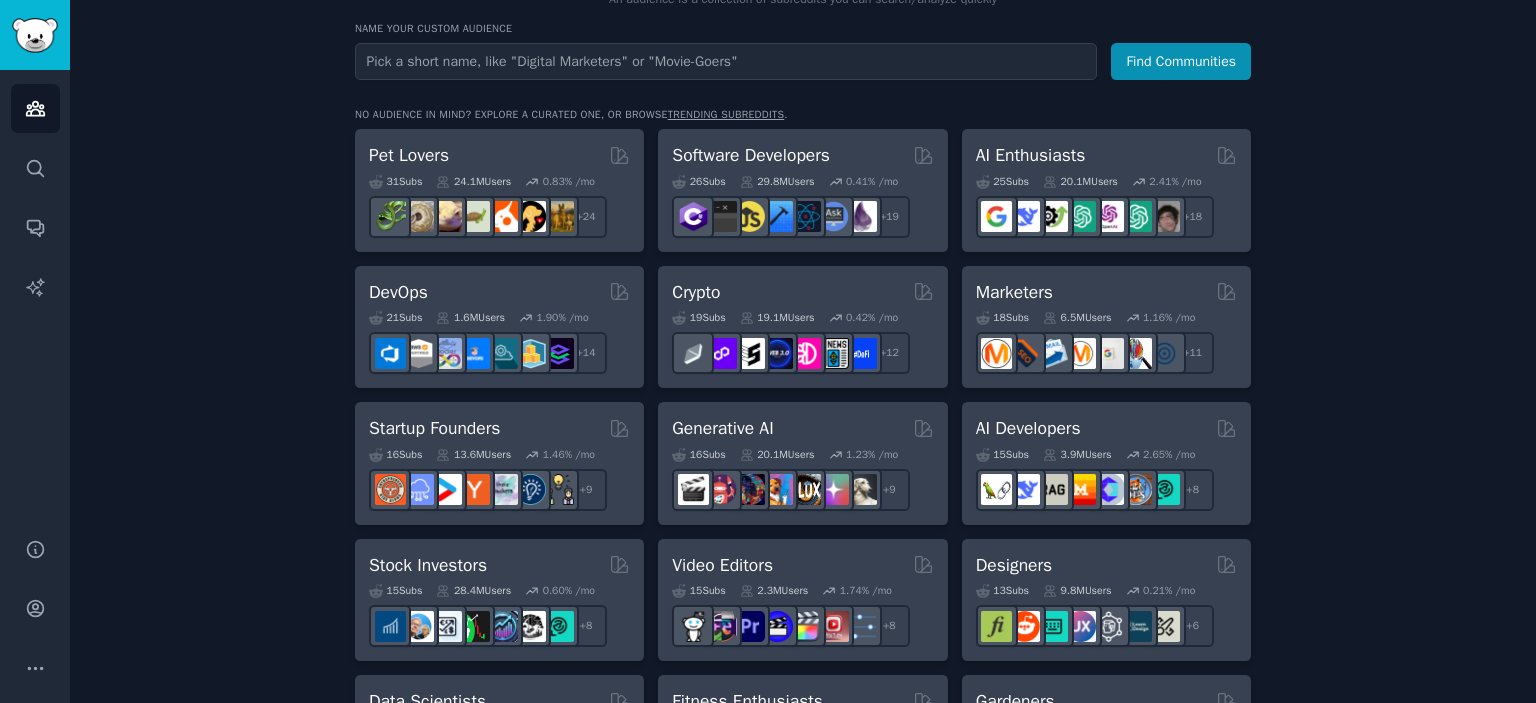 drag, startPoint x: 1535, startPoint y: 190, endPoint x: 1535, endPoint y: 221, distance: 31 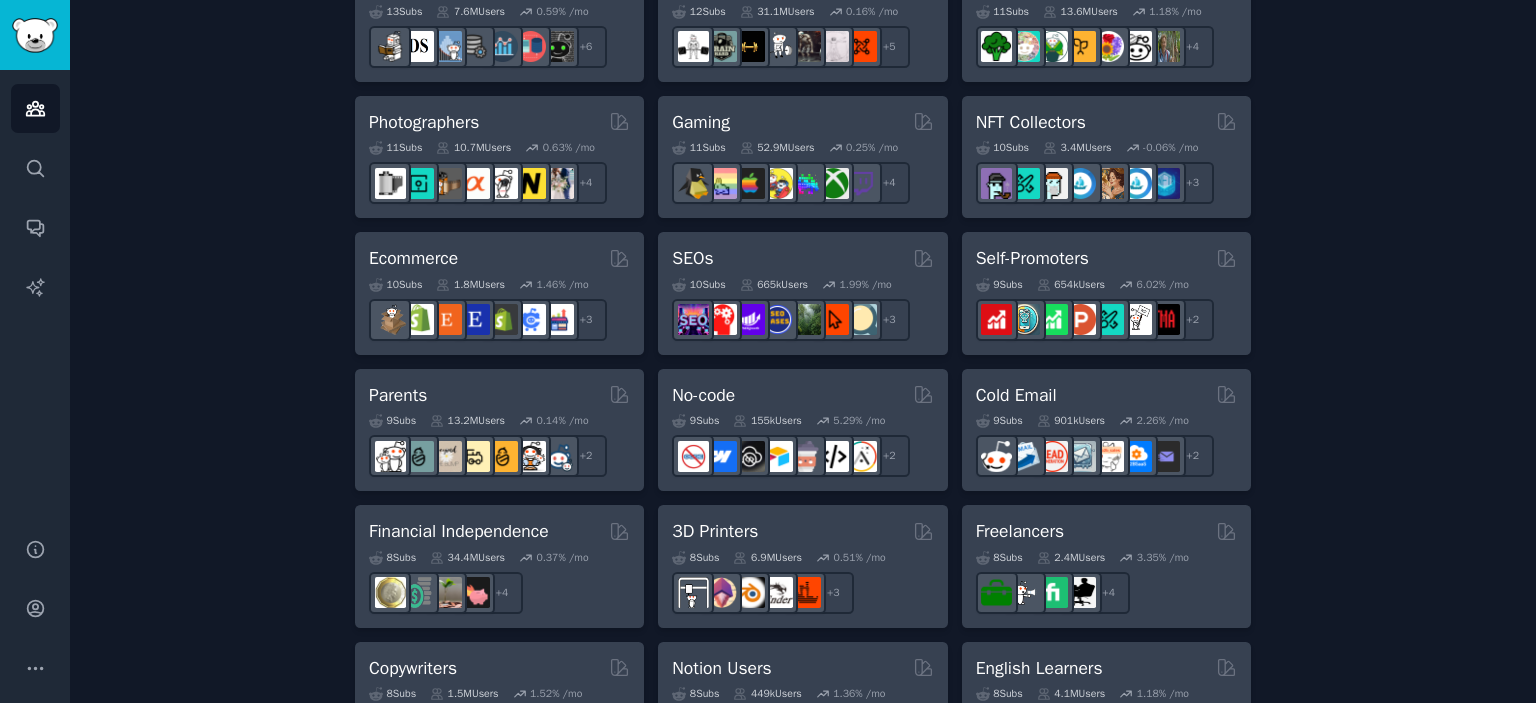 scroll, scrollTop: 972, scrollLeft: 0, axis: vertical 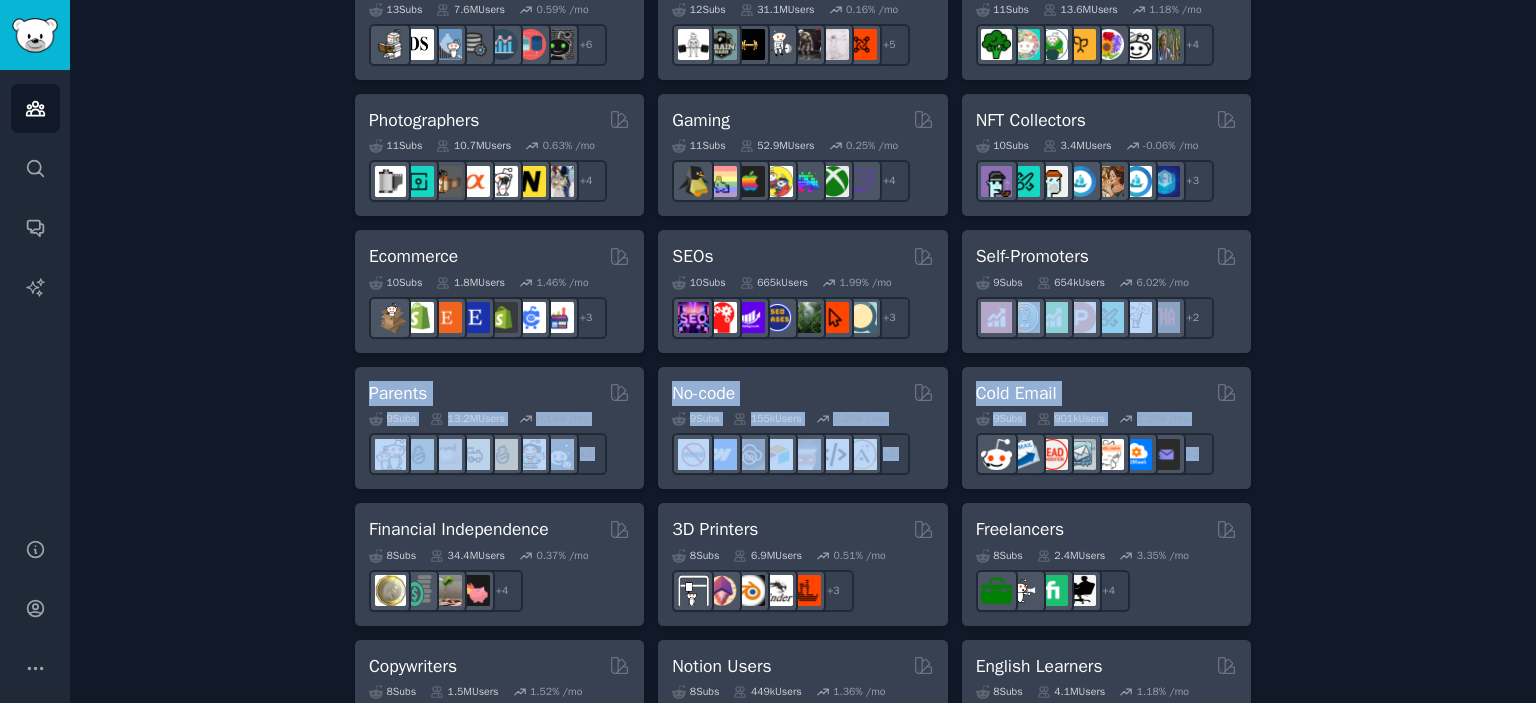 drag, startPoint x: 1530, startPoint y: 348, endPoint x: 1535, endPoint y: 451, distance: 103.121284 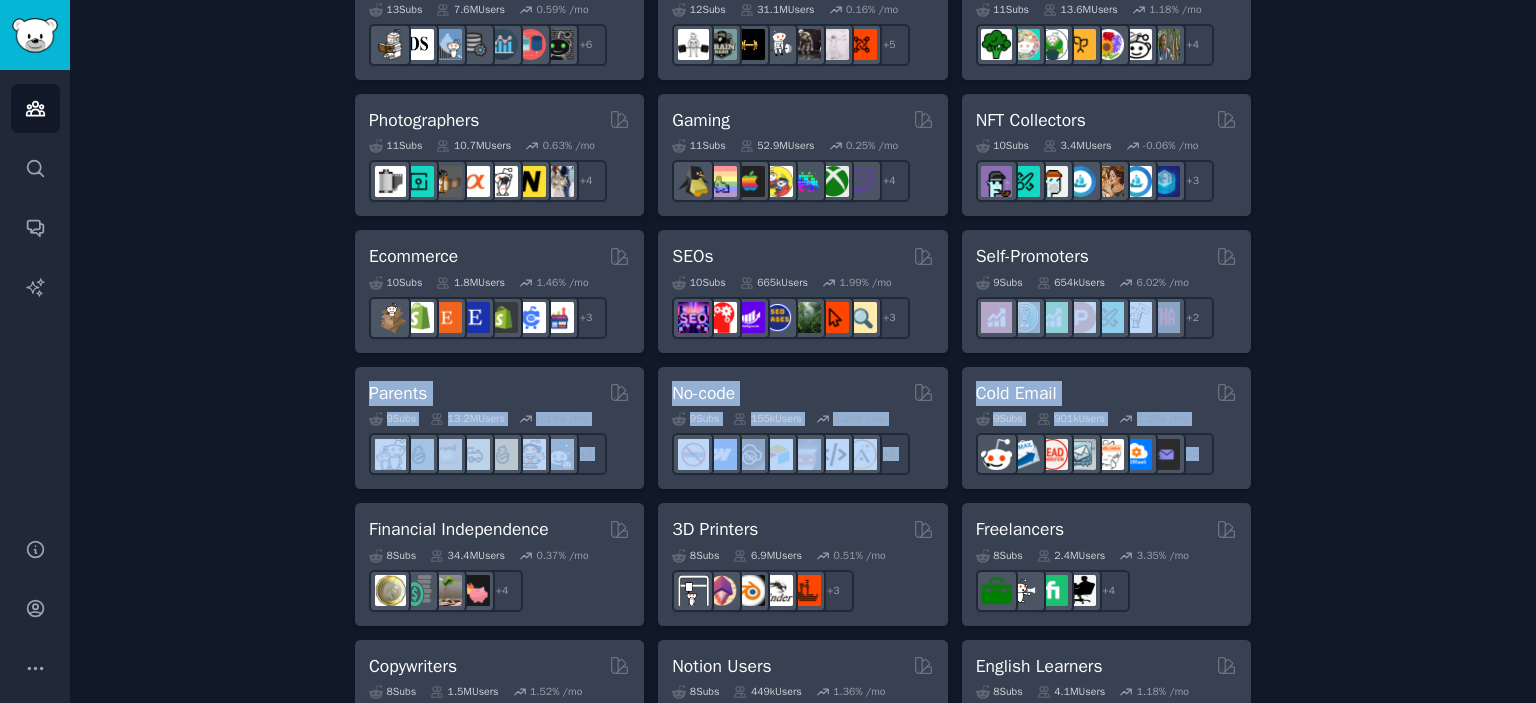 click on "Audiences Info New Saved Curated Trending Create your first audience An audience is a collection of subreddits you can search/analyze quickly Name your custom audience Audience Name Find Communities No audience in mind? Explore a curated one, or browse  trending subreddits . Pet Lovers 31  Sub s 24.1M  Users 0.83 % /mo + 24 Software Developers 26  Sub s 29.8M  Users 0.41 % /mo + 19 AI Enthusiasts 25  Sub s 20.1M  Users 2.41 % /mo + 18 DevOps 21  Sub s 1.6M  Users 1.90 % /mo + 14 Crypto 19  Sub s 19.1M  Users 0.42 % /mo + 12 Marketers 18  Sub s 6.5M  Users 1.16 % /mo + 11 Startup Founders 16  Sub s 13.6M  Users 1.46 % /mo + 9 Generative AI 16  Sub s 20.1M  Users 1.23 % /mo + 9 AI Developers 15  Sub s 3.9M  Users 2.65 % /mo + 8 Stock Investors 15  Sub s 28.4M  Users 0.60 % /mo + 8 Video Editors 15  Sub s 2.3M  Users 1.74 % /mo + 8 Designers 13  Sub s 9.8M  Users 0.21 % /mo + 6 Data Scientists 13  Sub s 7.6M  Users 0.59 % /mo + 6 Fitness Enthusiasts 12  Sub s 31.1M  Users 0.16 % /mo + 5 Gardeners 11  Sub s 13.6M" at bounding box center (803, 351) 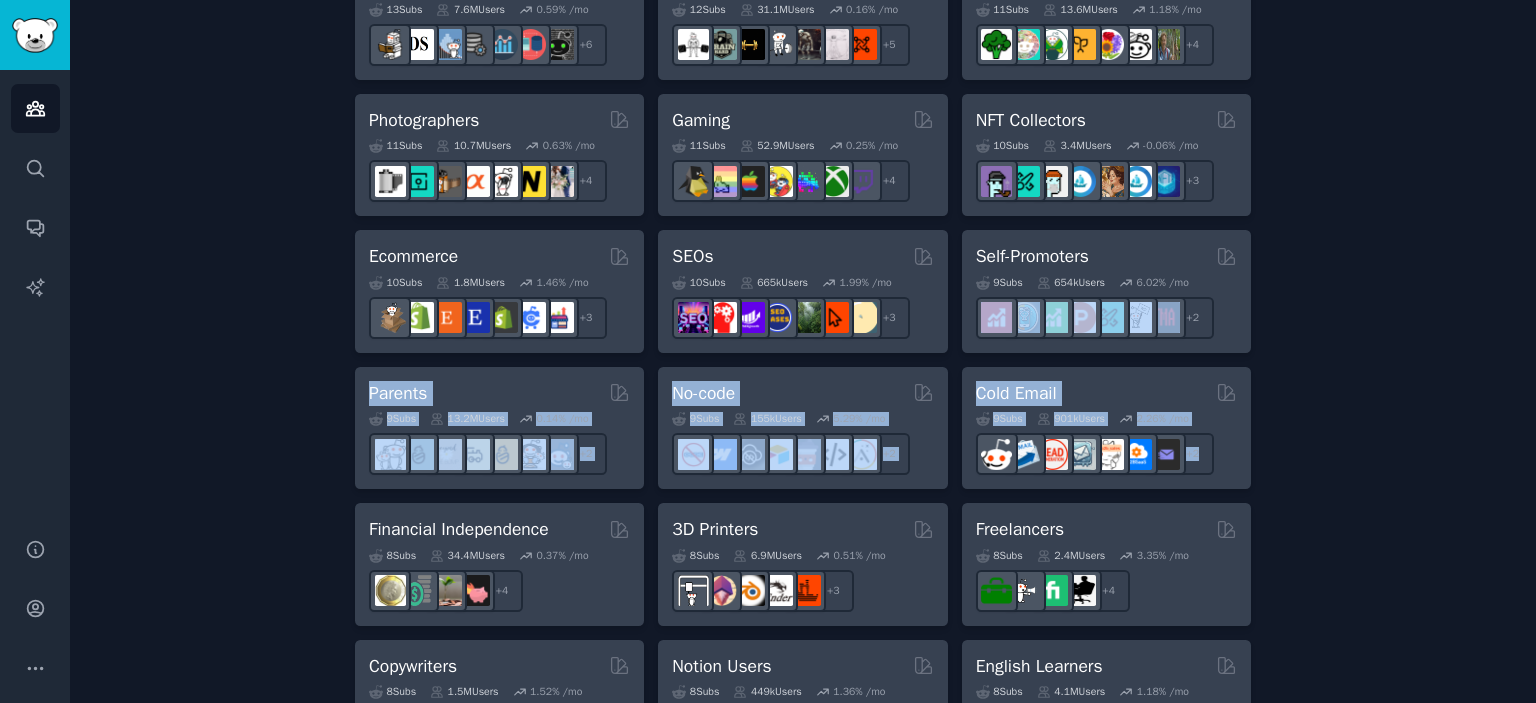 click on "Create your first audience An audience is a collection of subreddits you can search/analyze quickly Name your custom audience Audience Name Find Communities No audience in mind? Explore a curated one, or browse  trending subreddits . Pet Lovers 31  Sub s 24.1M  Users 0.83 % /mo + 24 Software Developers 26  Sub s 29.8M  Users 0.41 % /mo + 19 AI Enthusiasts 25  Sub s 20.1M  Users 2.41 % /mo + 18 DevOps 21  Sub s 1.6M  Users 1.90 % /mo + 14 Crypto 19  Sub s 19.1M  Users 0.42 % /mo + 12 Marketers 18  Sub s 6.5M  Users 1.16 % /mo + 11 Startup Founders 16  Sub s 13.6M  Users 1.46 % /mo + 9 Generative AI 16  Sub s 20.1M  Users 1.23 % /mo + 9 AI Developers 15  Sub s 3.9M  Users 2.65 % /mo + 8 Stock Investors 15  Sub s 28.4M  Users 0.60 % /mo + 8 Video Editors 15  Sub s 2.3M  Users 1.74 % /mo + 8 Designers 13  Sub s 9.8M  Users 0.21 % /mo + 6 Data Scientists 13  Sub s 7.6M  Users 0.59 % /mo + 6 Fitness Enthusiasts 12  Sub s 31.1M  Users 0.16 % /mo + 5 Gardeners 11  Sub s 13.6M  Users 1.18 % /mo + 4 Photographers 11 s" at bounding box center (803, 232) 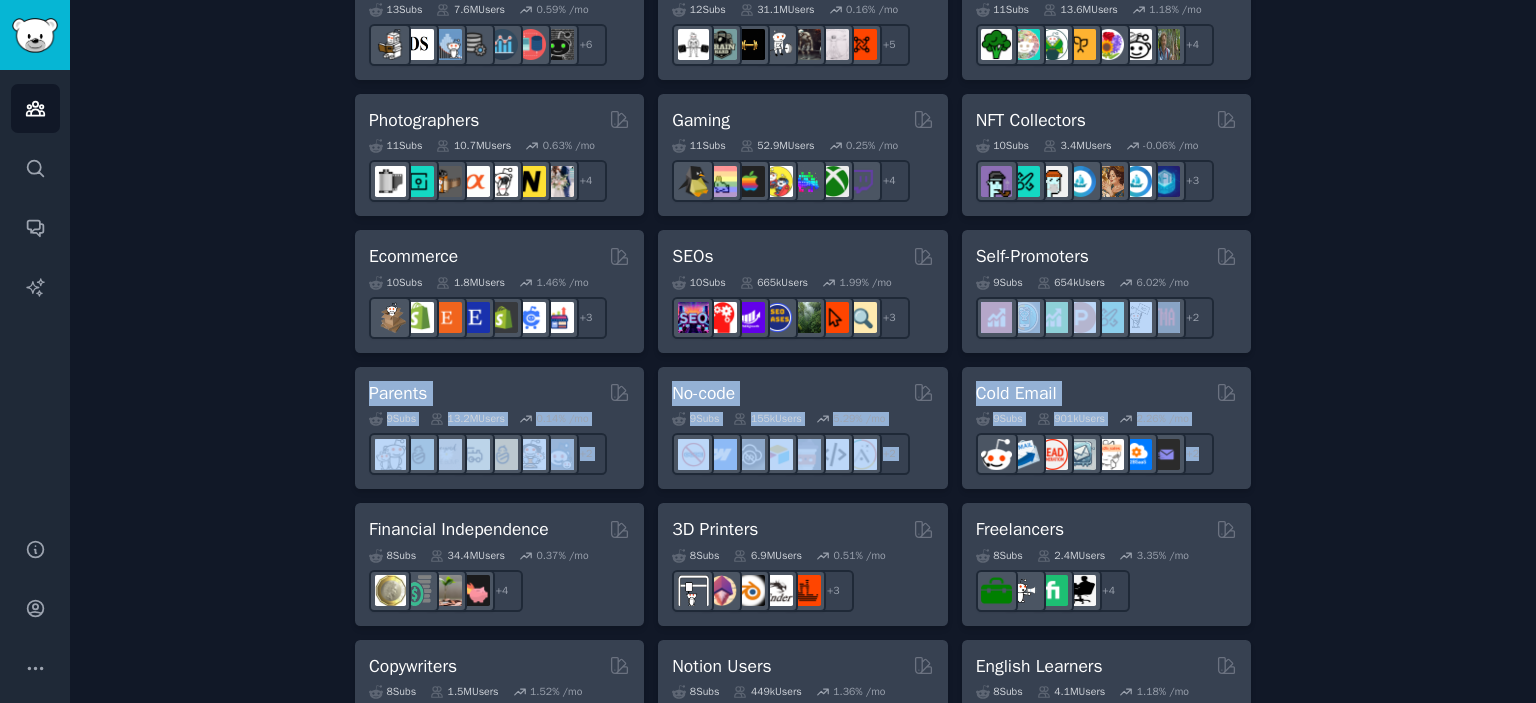 drag, startPoint x: 1535, startPoint y: 351, endPoint x: 1530, endPoint y: 483, distance: 132.09467 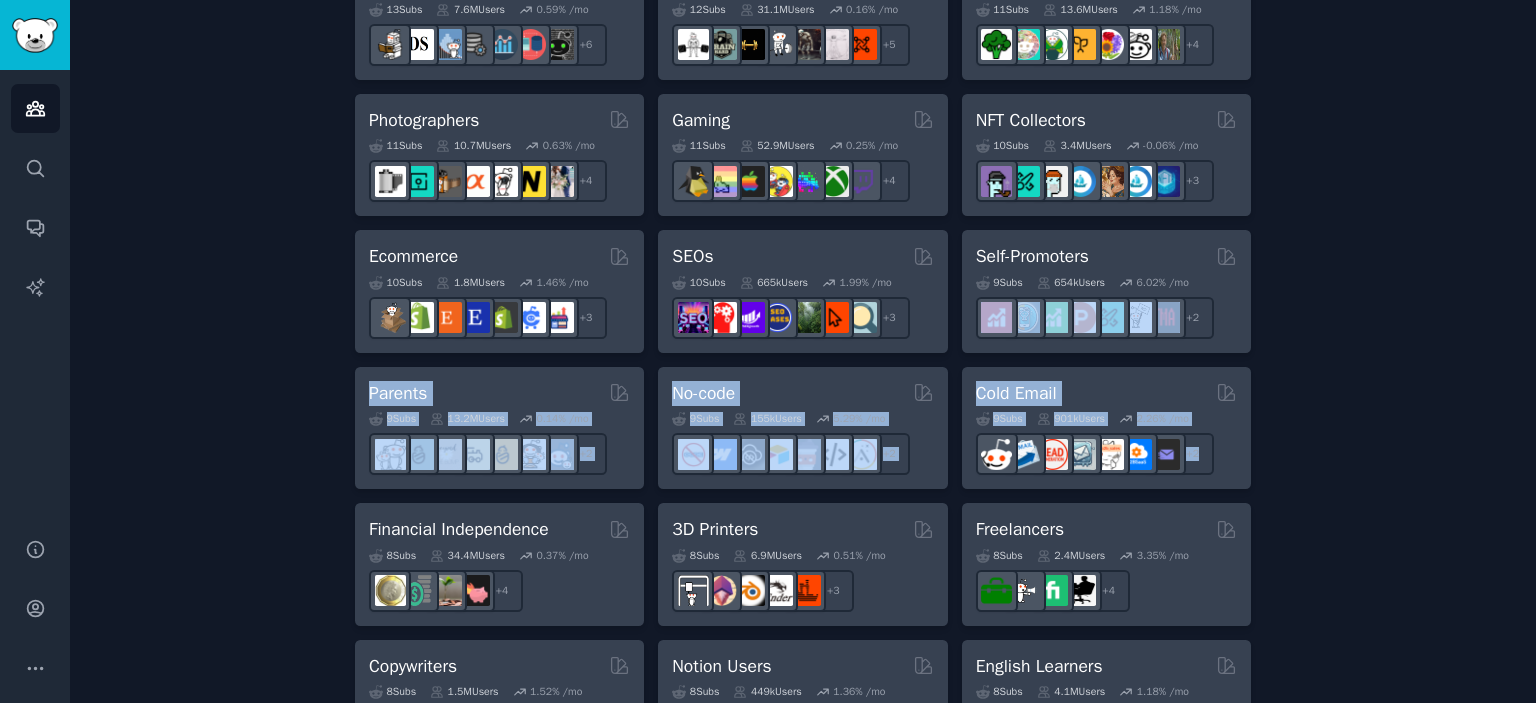 click on "Audiences Info New Saved Curated Trending Create your first audience An audience is a collection of subreddits you can search/analyze quickly Name your custom audience Audience Name Find Communities No audience in mind? Explore a curated one, or browse  trending subreddits . Pet Lovers 31  Sub s 24.1M  Users 0.83 % /mo + 24 Software Developers 26  Sub s 29.8M  Users 0.41 % /mo + 19 AI Enthusiasts 25  Sub s 20.1M  Users 2.41 % /mo + 18 DevOps 21  Sub s 1.6M  Users 1.90 % /mo + 14 Crypto 19  Sub s 19.1M  Users 0.42 % /mo + 12 Marketers 18  Sub s 6.5M  Users 1.16 % /mo + 11 Startup Founders 16  Sub s 13.6M  Users 1.46 % /mo + 9 Generative AI 16  Sub s 20.1M  Users 1.23 % /mo + 9 AI Developers 15  Sub s 3.9M  Users 2.65 % /mo + 8 Stock Investors 15  Sub s 28.4M  Users 0.60 % /mo + 8 Video Editors 15  Sub s 2.3M  Users 1.74 % /mo + 8 Designers 13  Sub s 9.8M  Users 0.21 % /mo + 6 Data Scientists 13  Sub s 7.6M  Users 0.59 % /mo + 6 Fitness Enthusiasts 12  Sub s 31.1M  Users 0.16 % /mo + 5 Gardeners 11  Sub s 13.6M" at bounding box center (803, 351) 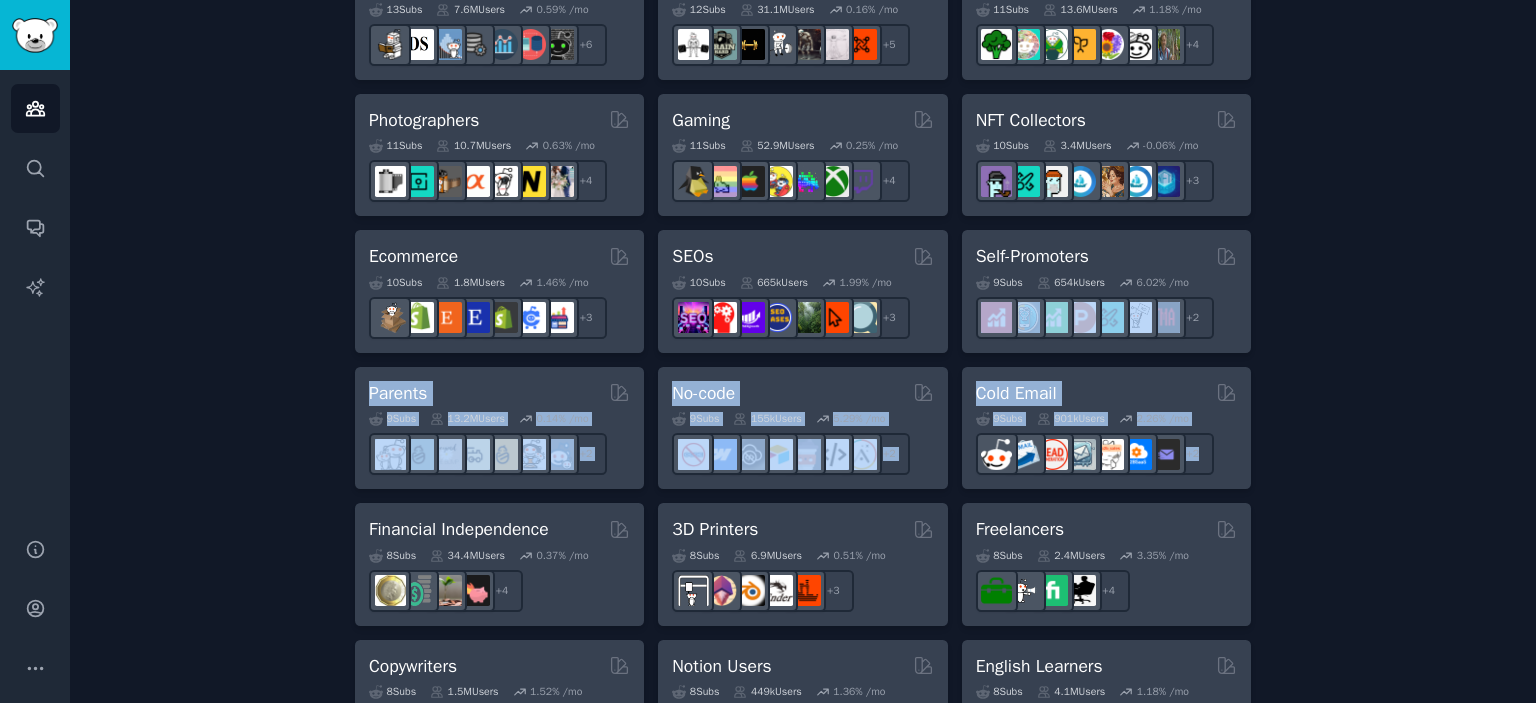 click on "Create your first audience An audience is a collection of subreddits you can search/analyze quickly Name your custom audience Audience Name Find Communities No audience in mind? Explore a curated one, or browse  trending subreddits . Pet Lovers 31  Sub s 24.1M  Users 0.83 % /mo + 24 Software Developers 26  Sub s 29.8M  Users 0.41 % /mo + 19 AI Enthusiasts 25  Sub s 20.1M  Users 2.41 % /mo + 18 DevOps 21  Sub s 1.6M  Users 1.90 % /mo + 14 Crypto 19  Sub s 19.1M  Users 0.42 % /mo + 12 Marketers 18  Sub s 6.5M  Users 1.16 % /mo + 11 Startup Founders 16  Sub s 13.6M  Users 1.46 % /mo + 9 Generative AI 16  Sub s 20.1M  Users 1.23 % /mo + 9 AI Developers 15  Sub s 3.9M  Users 2.65 % /mo + 8 Stock Investors 15  Sub s 28.4M  Users 0.60 % /mo + 8 Video Editors 15  Sub s 2.3M  Users 1.74 % /mo + 8 Designers 13  Sub s 9.8M  Users 0.21 % /mo + 6 Data Scientists 13  Sub s 7.6M  Users 0.59 % /mo + 6 Fitness Enthusiasts 12  Sub s 31.1M  Users 0.16 % /mo + 5 Gardeners 11  Sub s 13.6M  Users 1.18 % /mo + 4 Photographers 11 s" at bounding box center [803, 232] 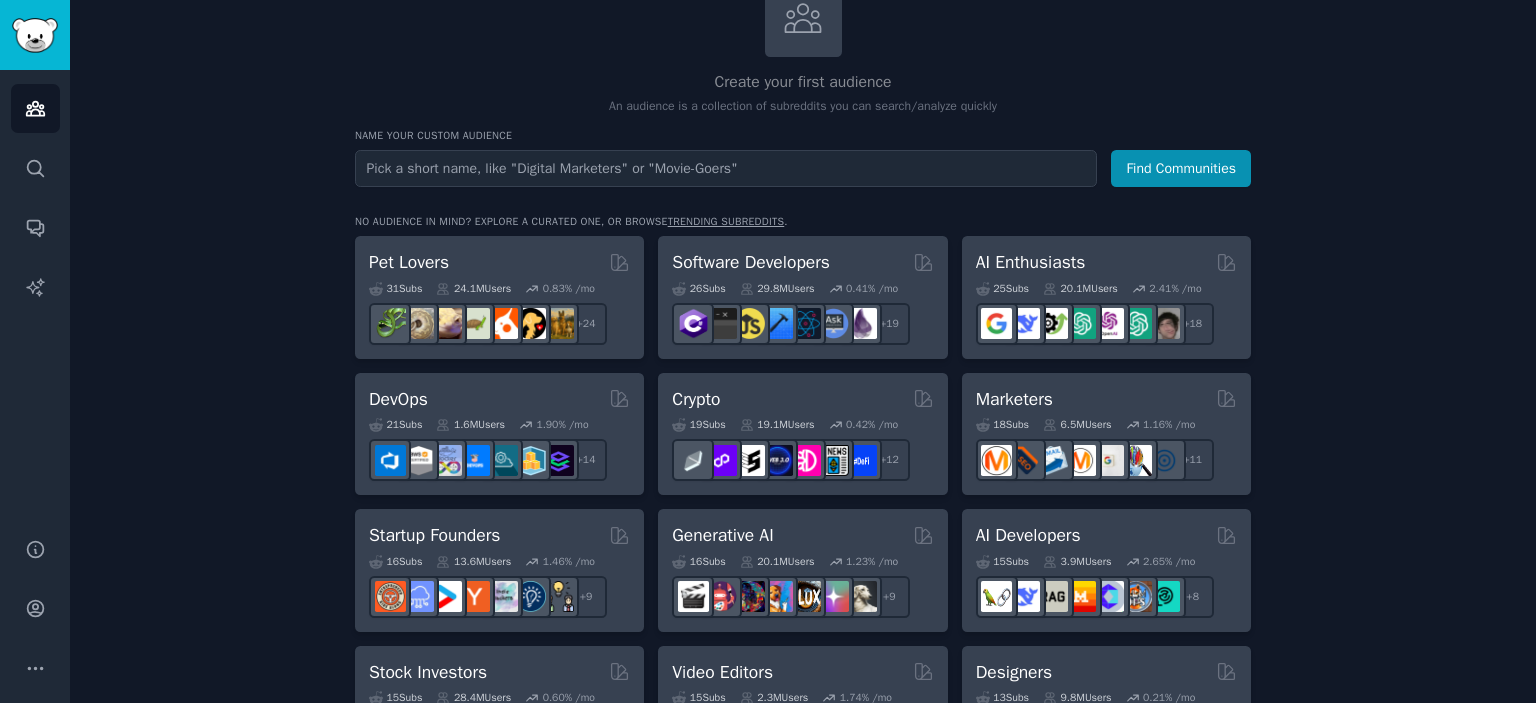 scroll, scrollTop: 88, scrollLeft: 0, axis: vertical 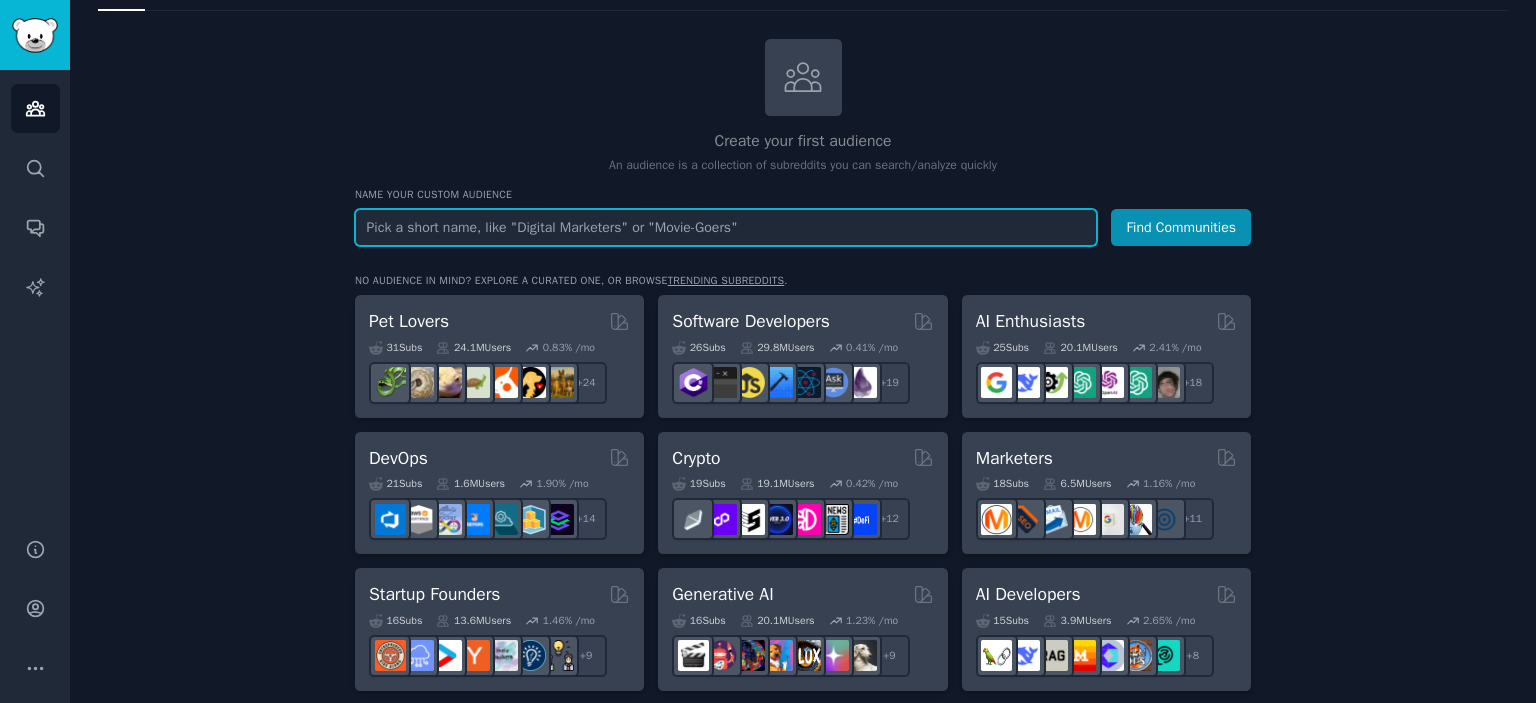 click at bounding box center [726, 227] 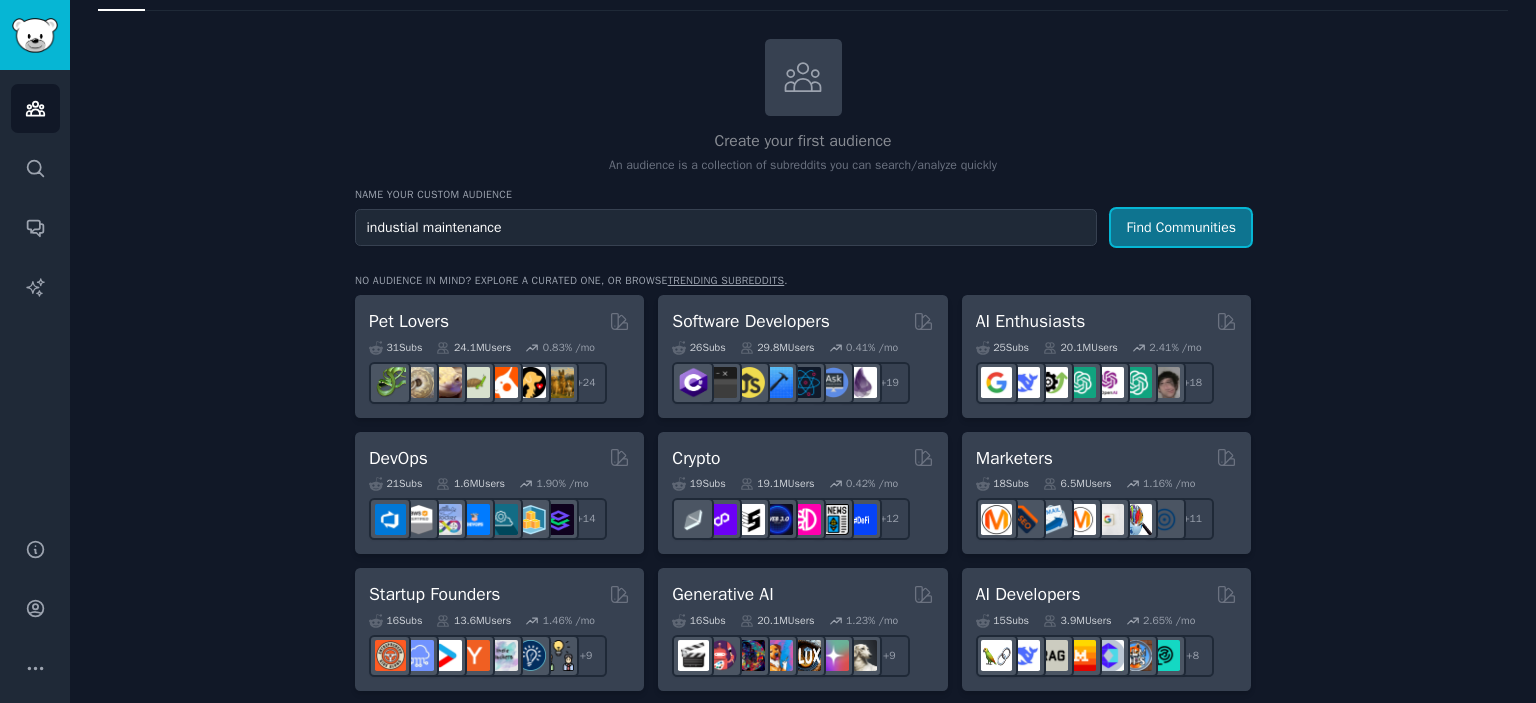 click on "Find Communities" at bounding box center [1181, 227] 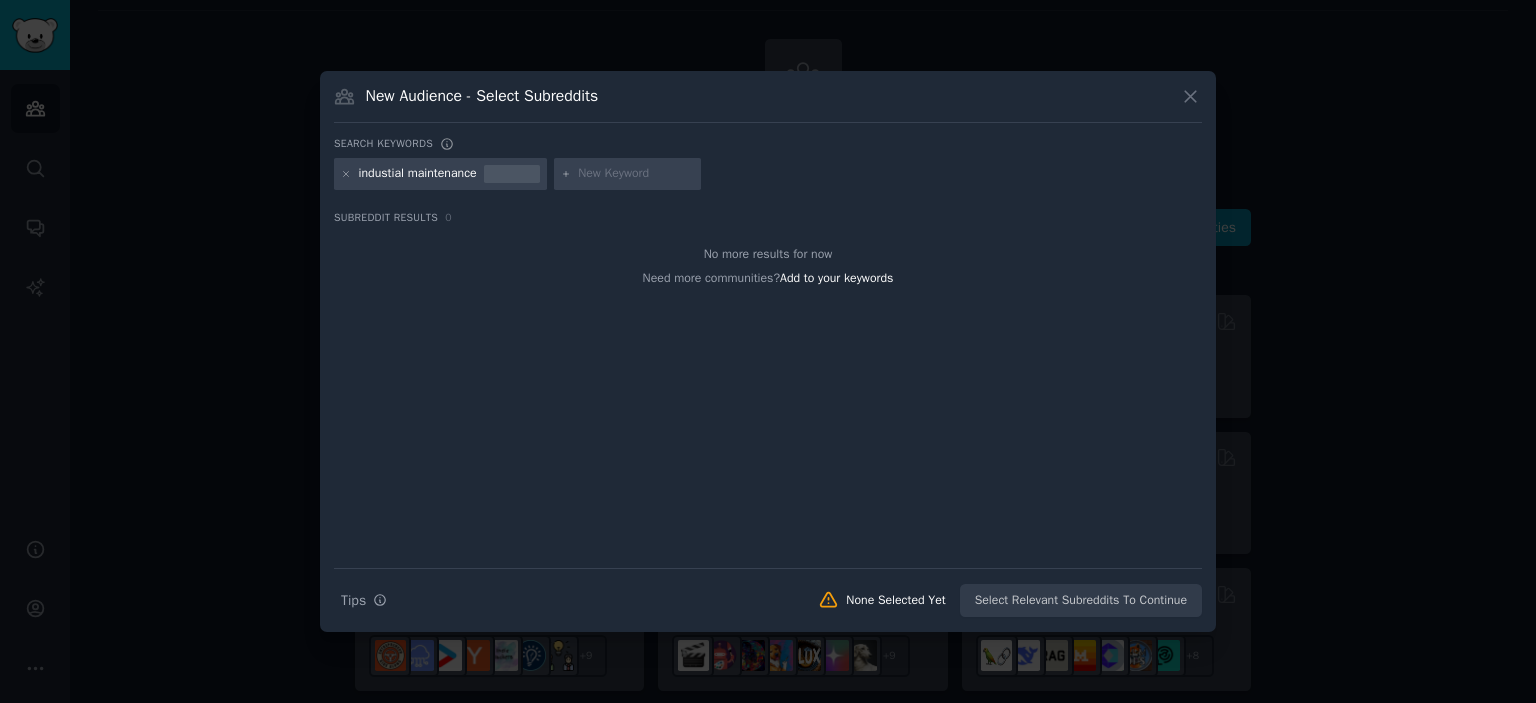 click 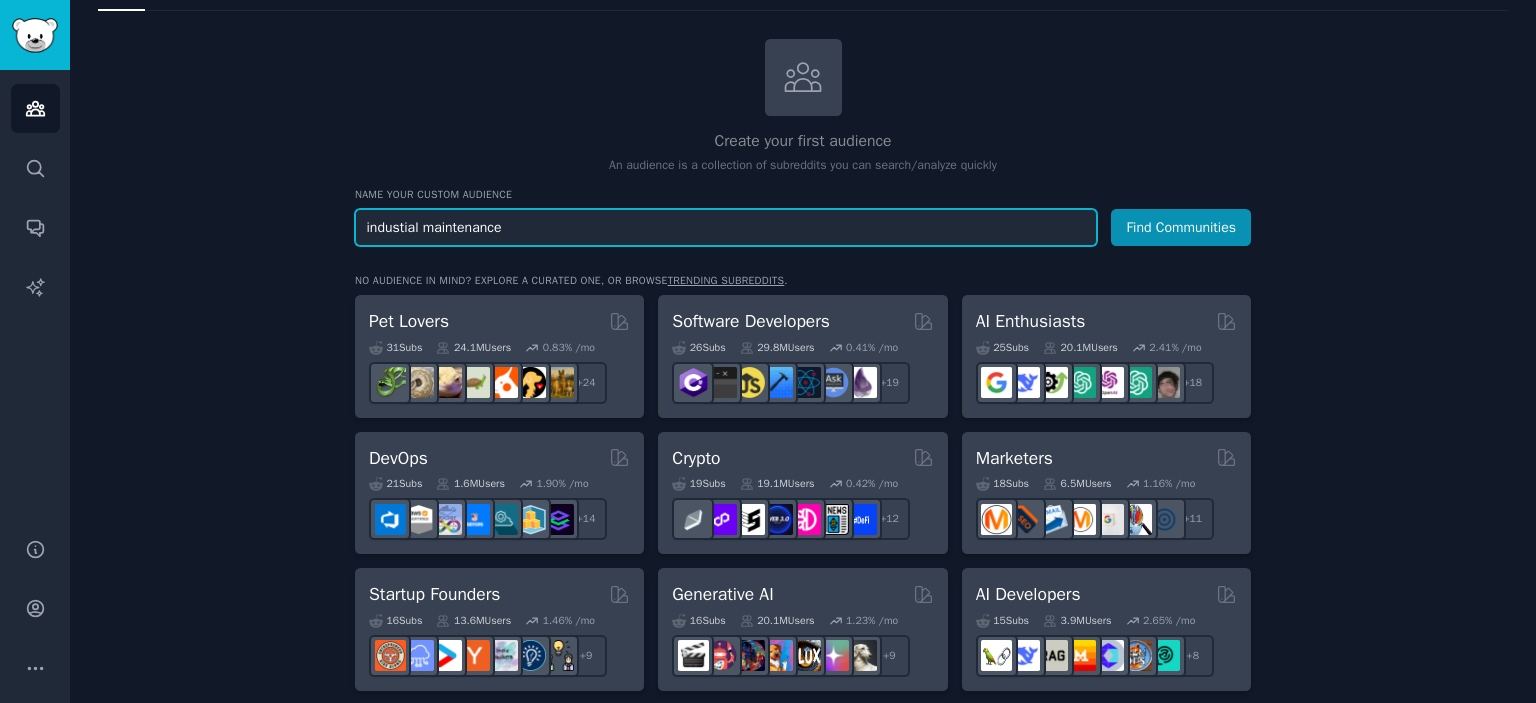 click on "industial maintenance" at bounding box center (726, 227) 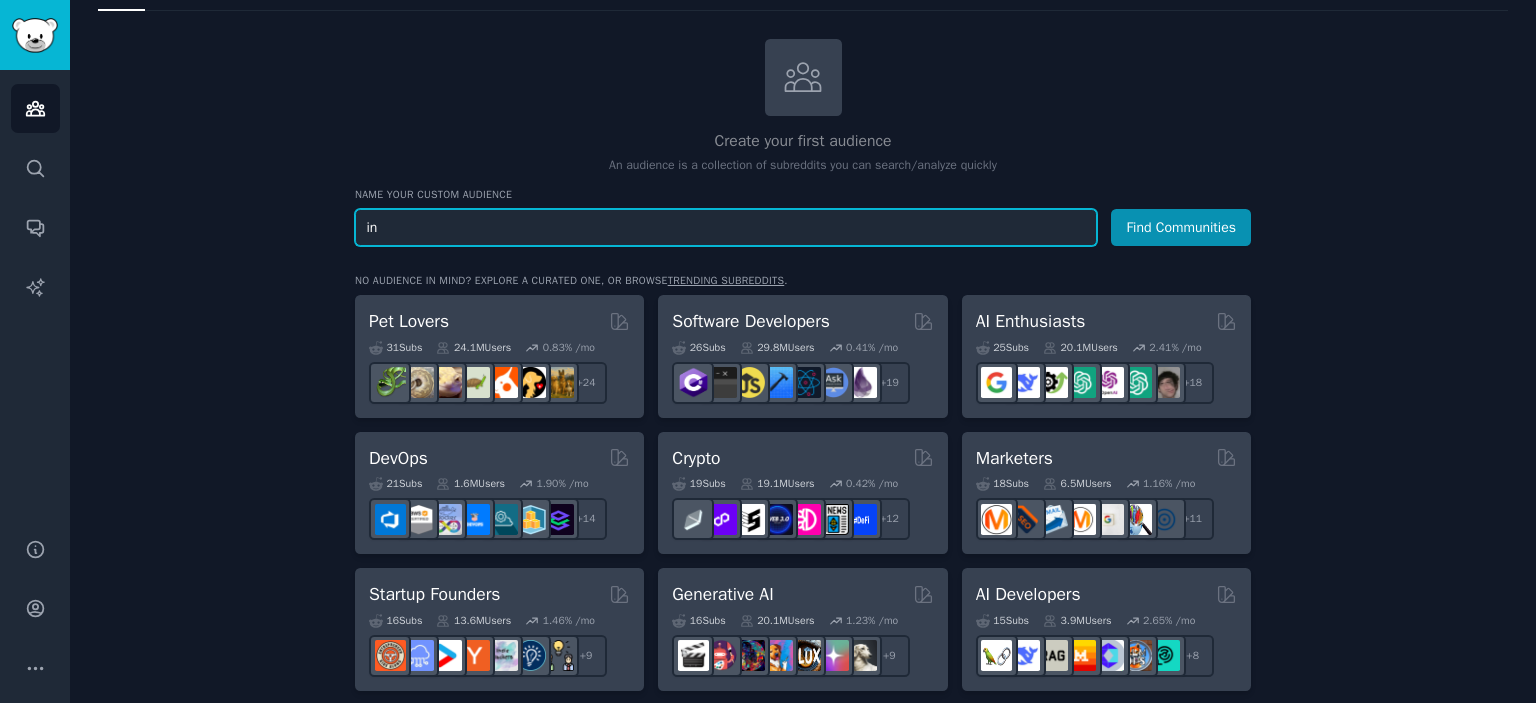 type on "i" 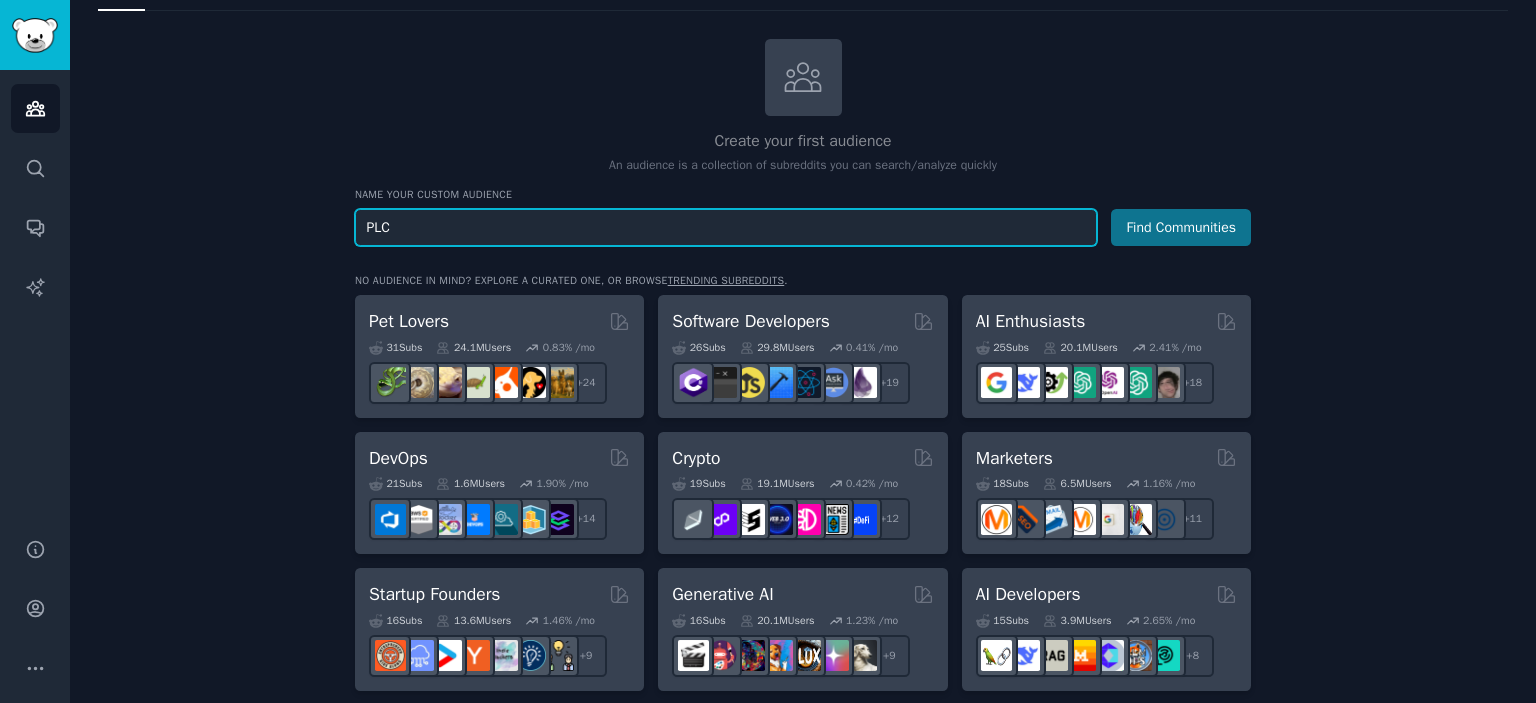 type on "PLC" 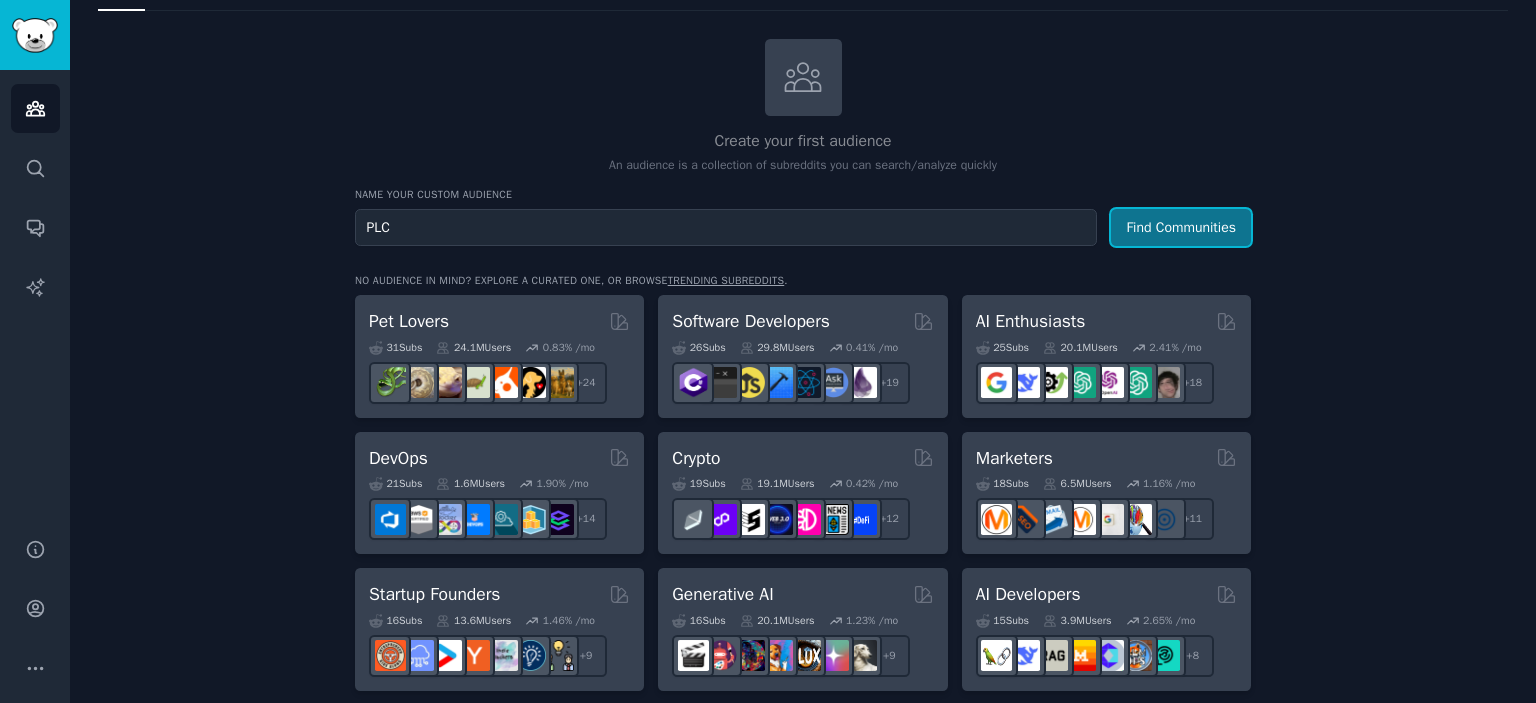 click on "Find Communities" at bounding box center [1181, 227] 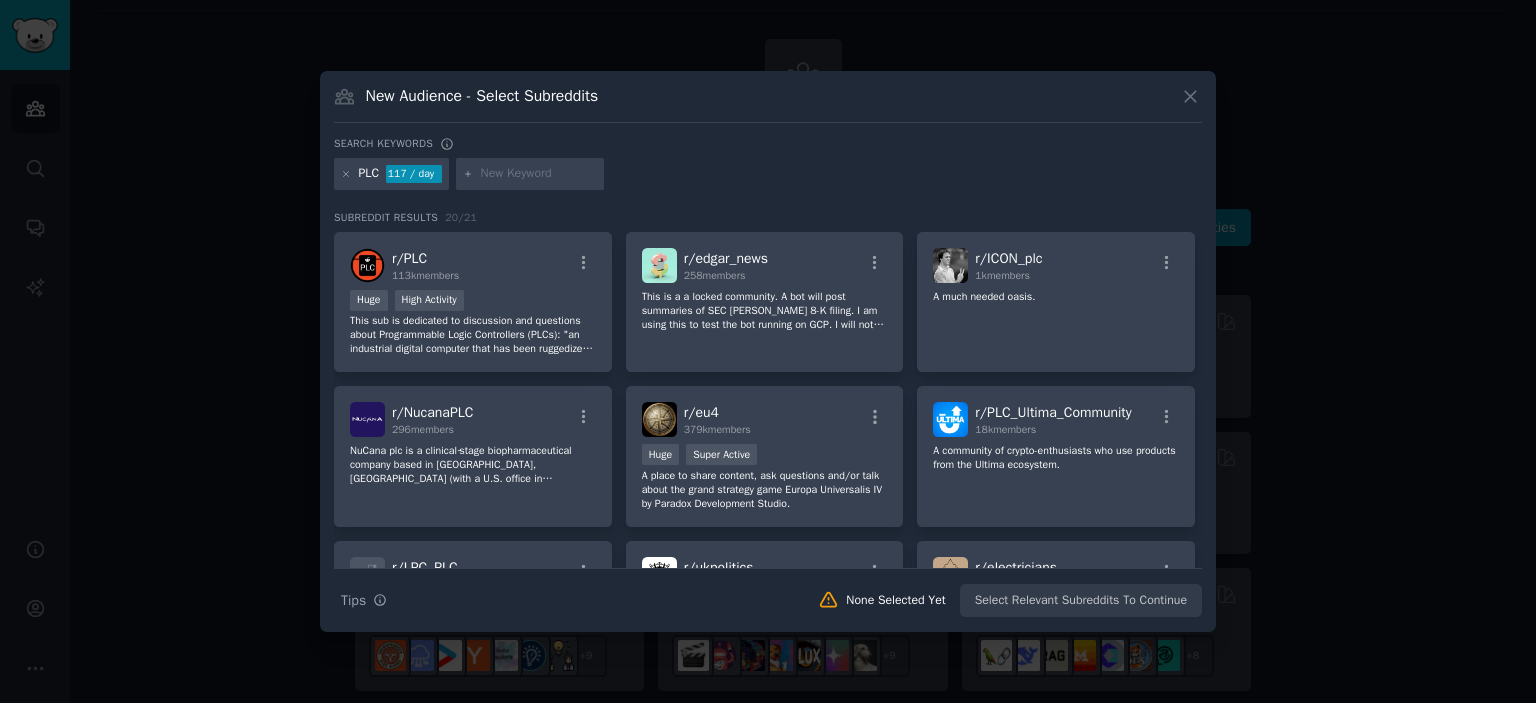 drag, startPoint x: 1196, startPoint y: 297, endPoint x: 1190, endPoint y: 377, distance: 80.224686 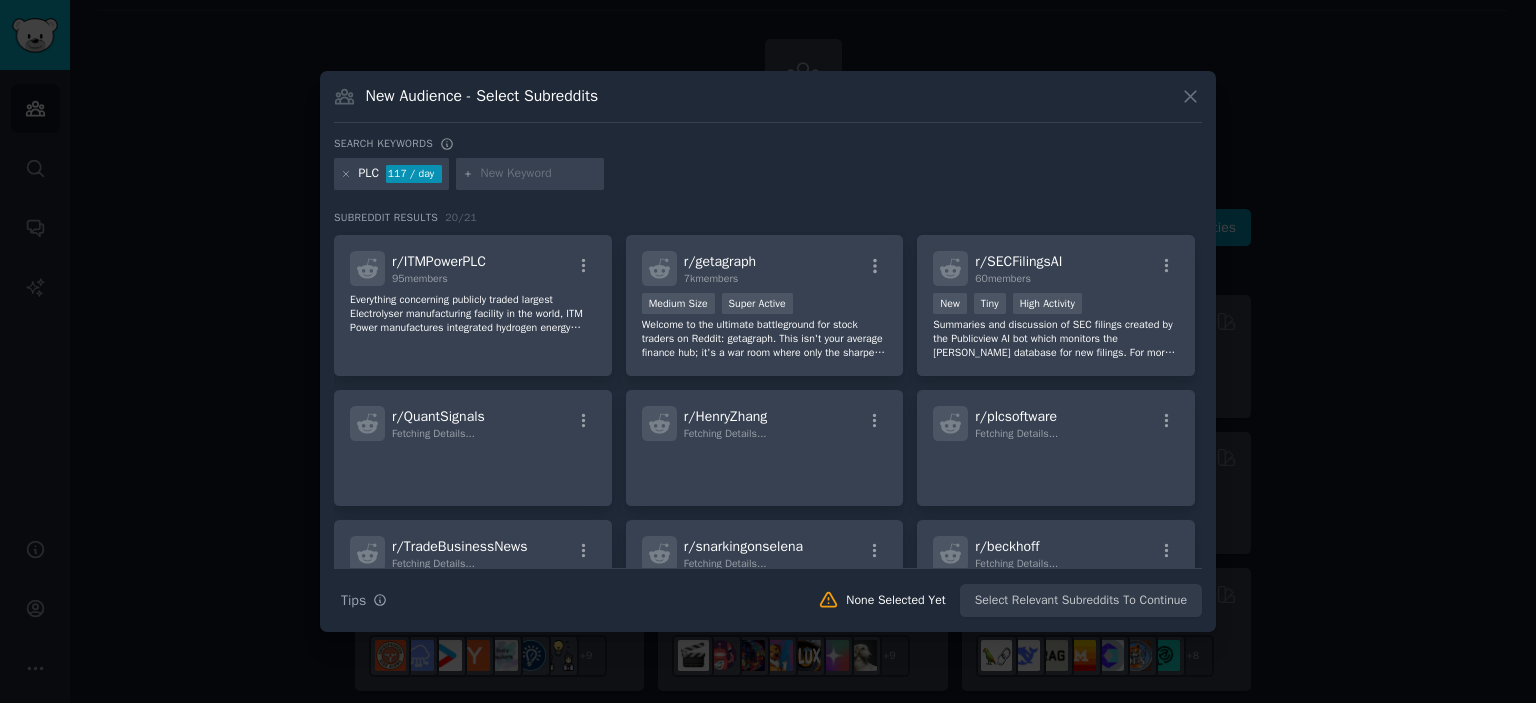 scroll, scrollTop: 607, scrollLeft: 0, axis: vertical 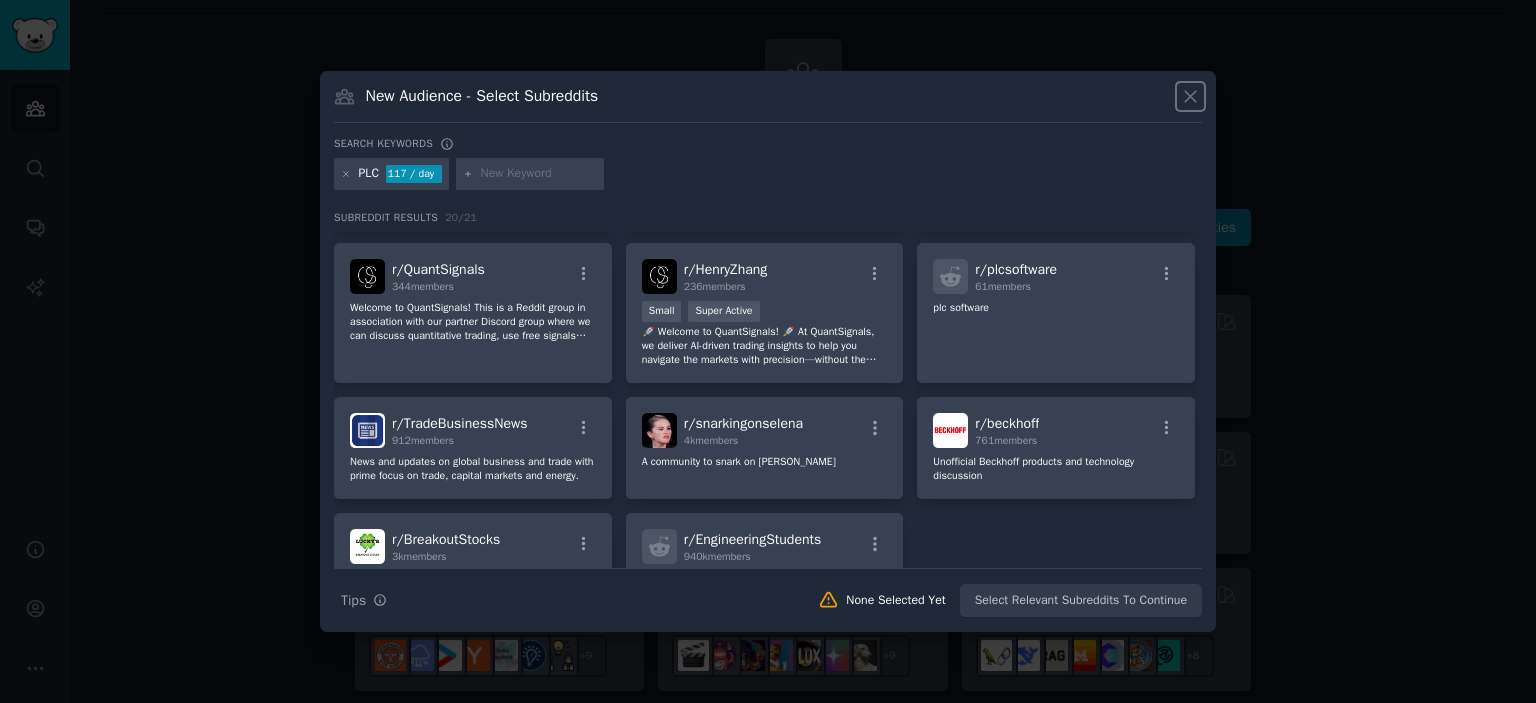 click 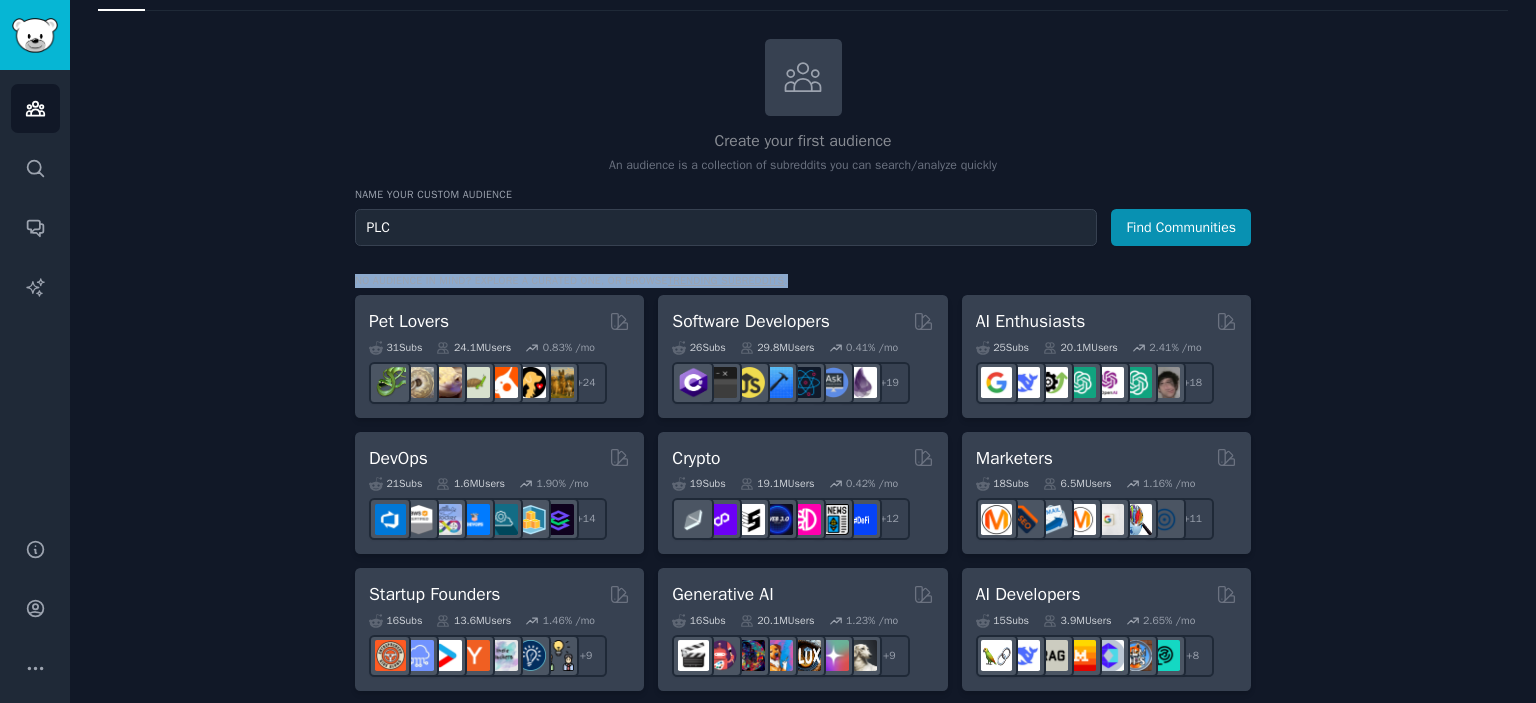 drag, startPoint x: 1535, startPoint y: 207, endPoint x: 1535, endPoint y: 284, distance: 77 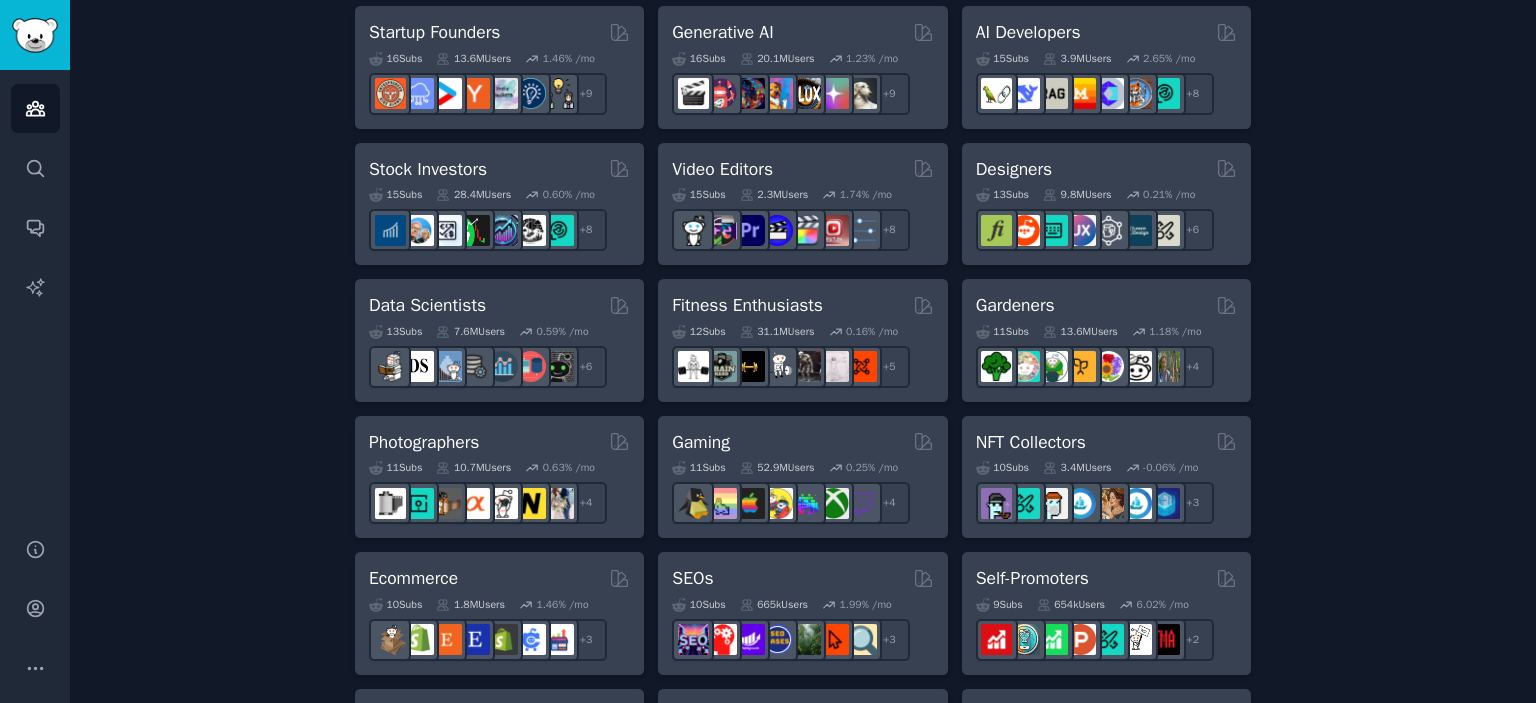 scroll, scrollTop: 687, scrollLeft: 0, axis: vertical 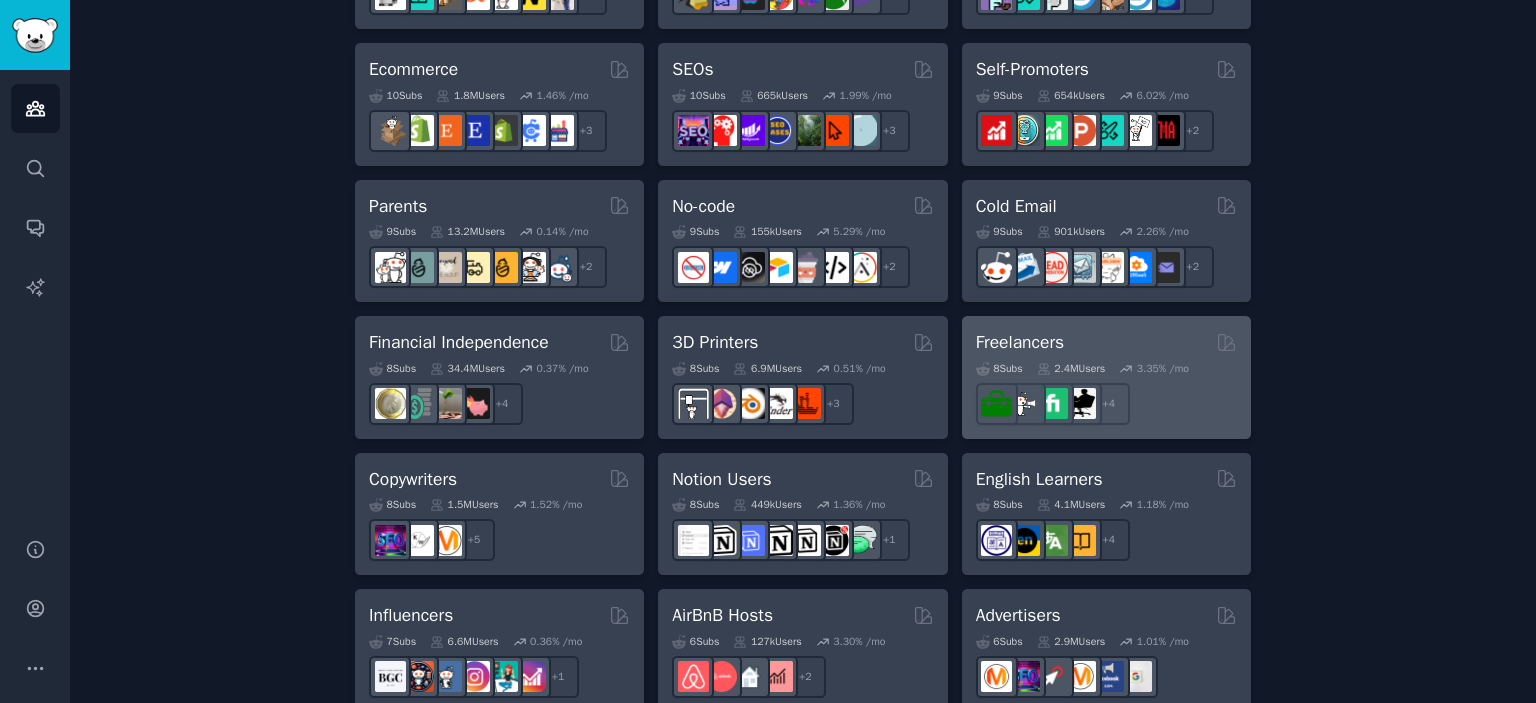 click on "Freelancers" at bounding box center (1106, 342) 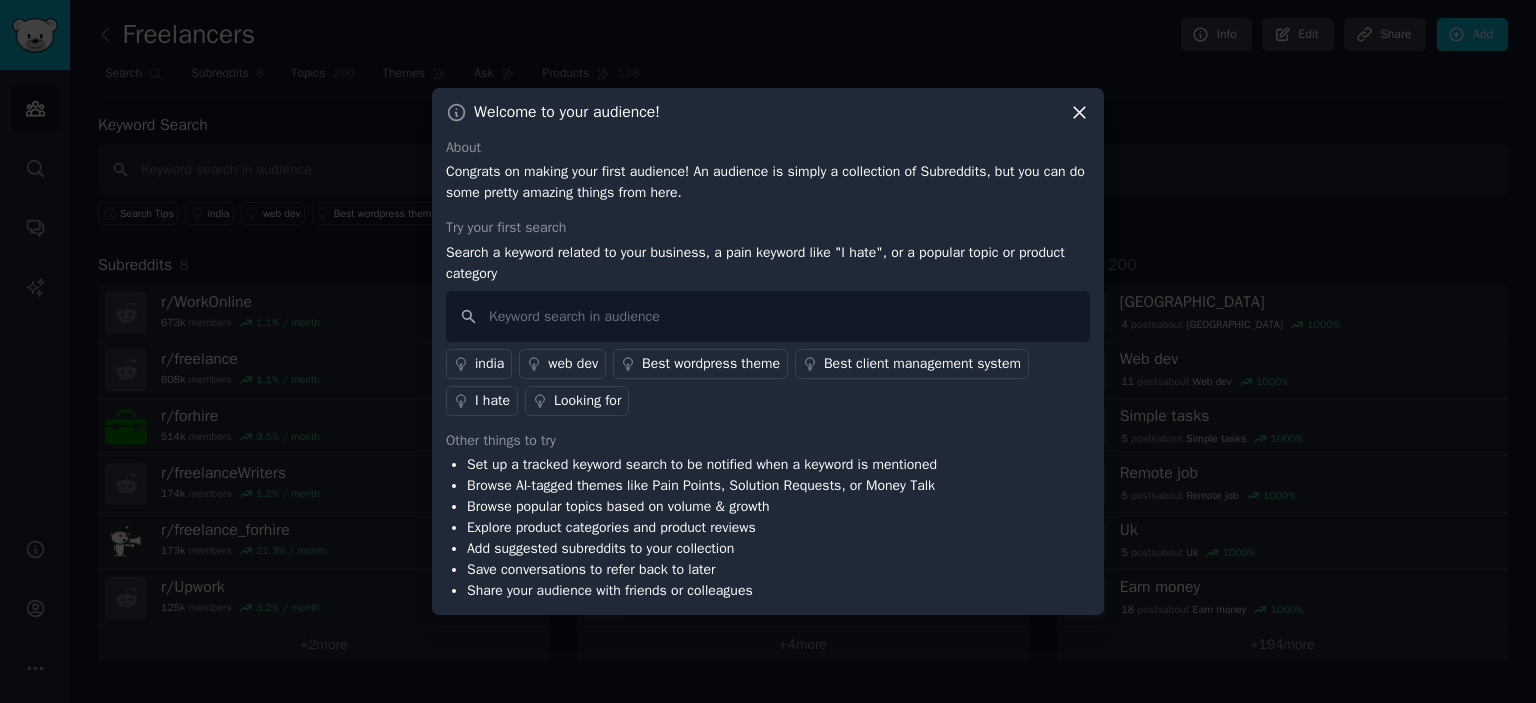 click 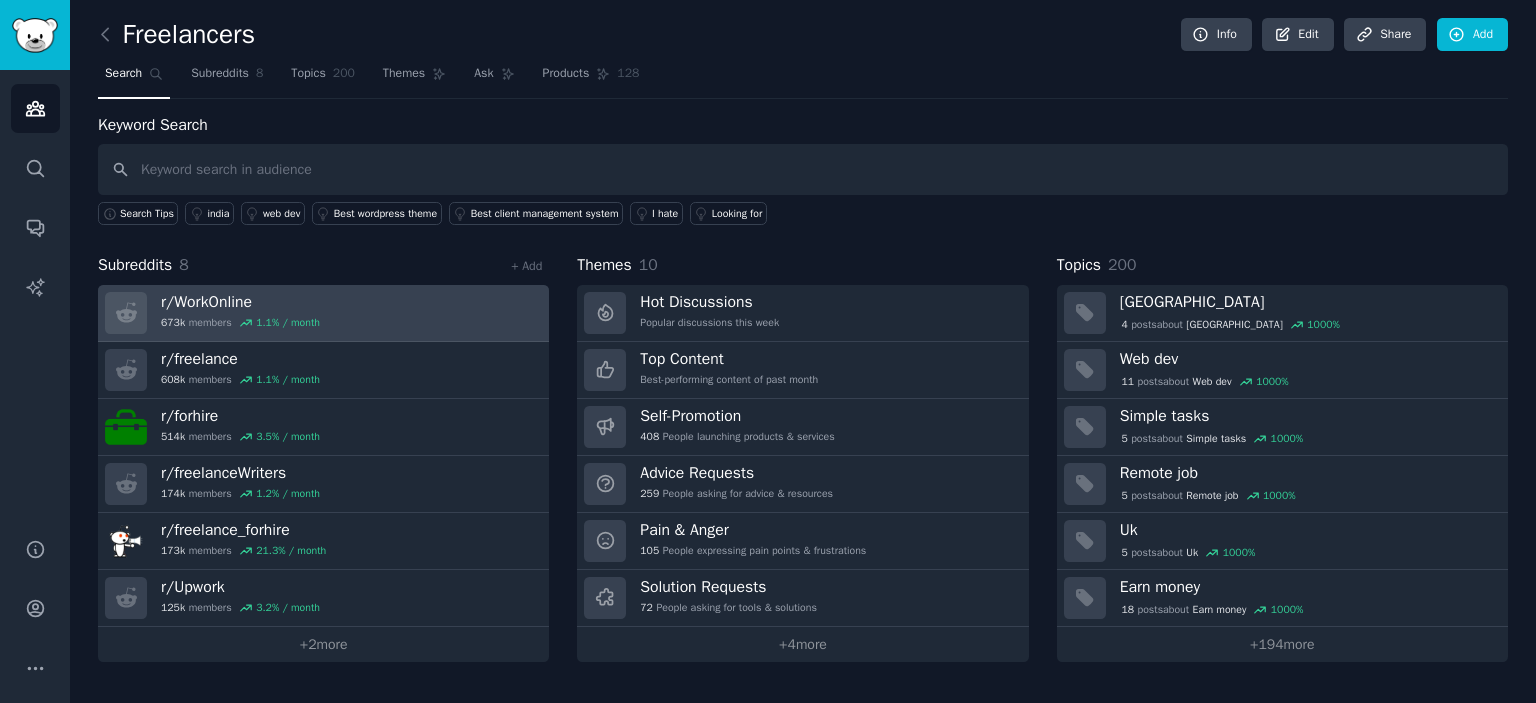 click on "r/ WorkOnline 673k  members 1.1 % / month" at bounding box center [323, 313] 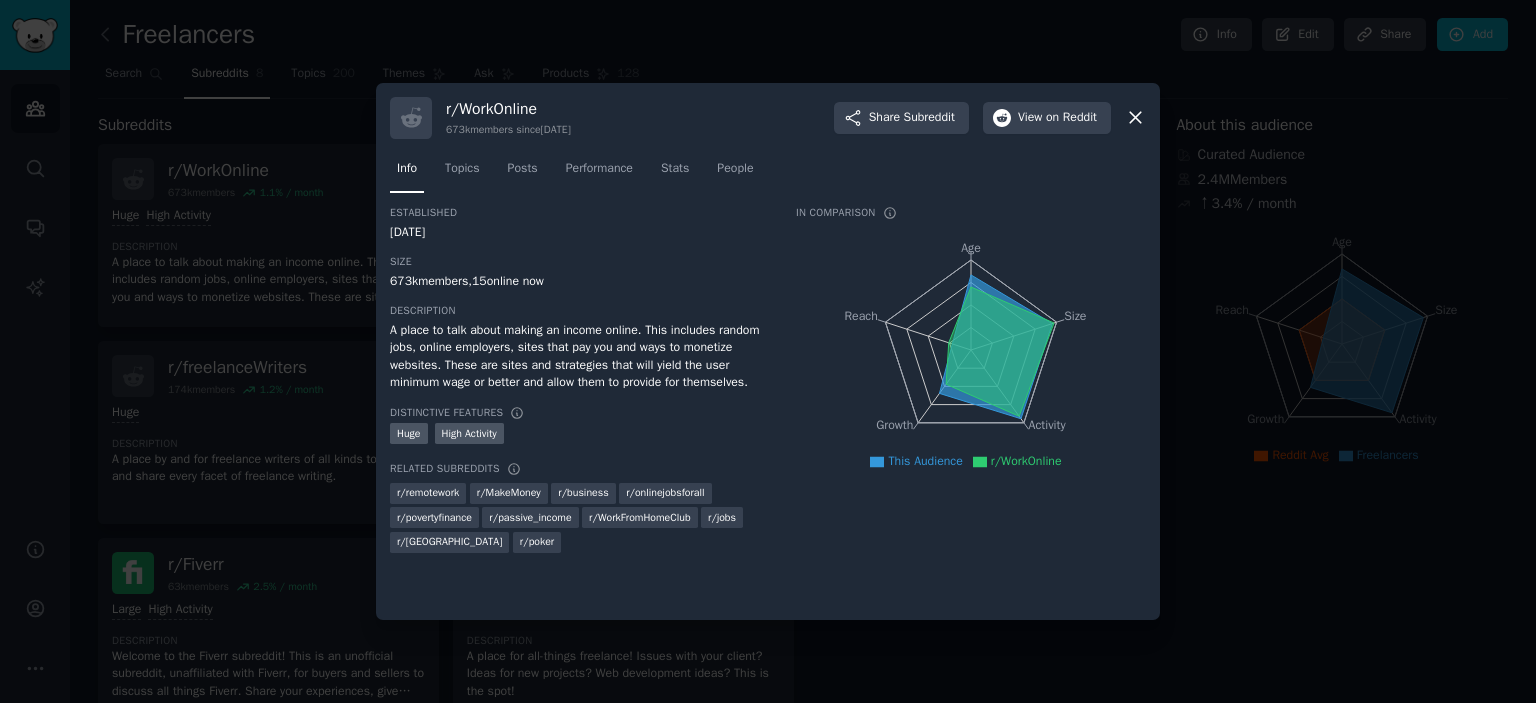 click 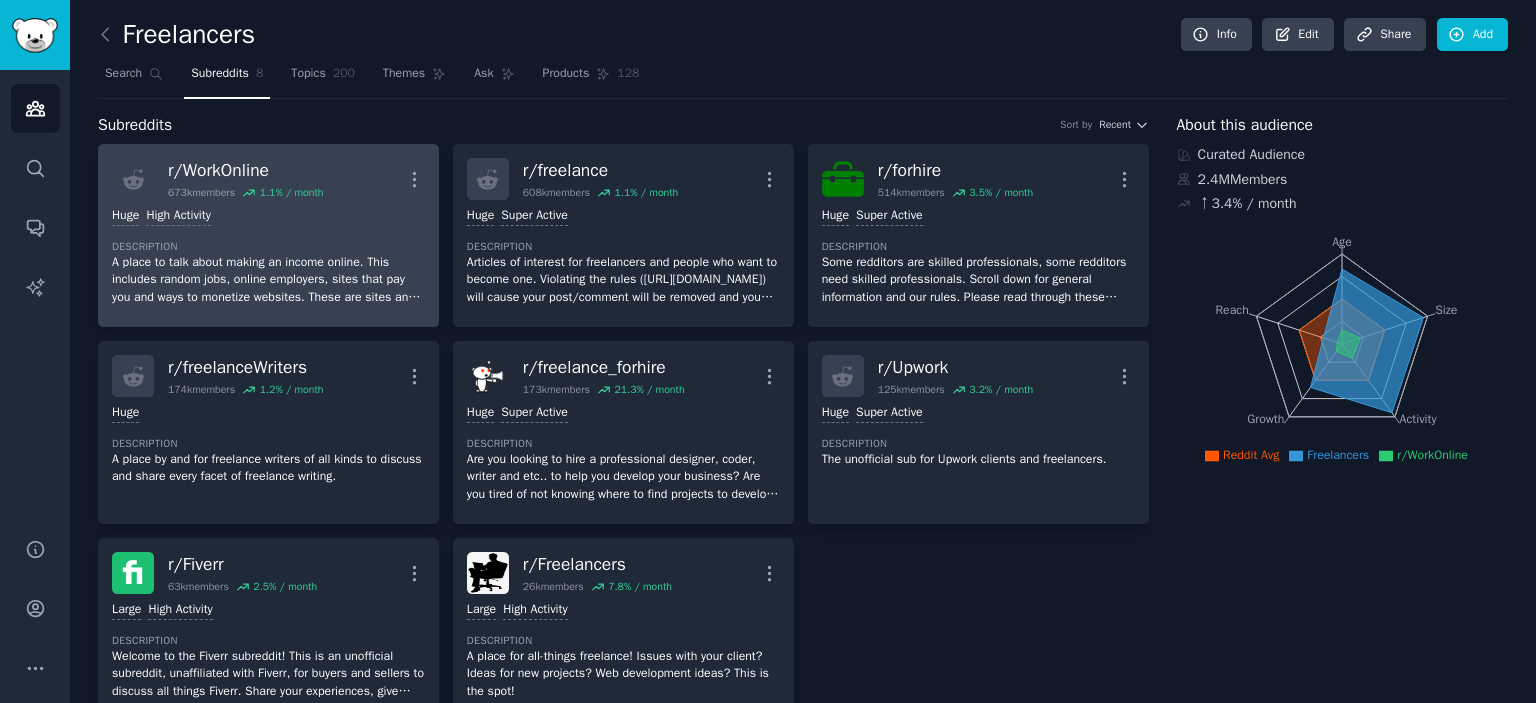 click on "Huge High Activity" at bounding box center (268, 216) 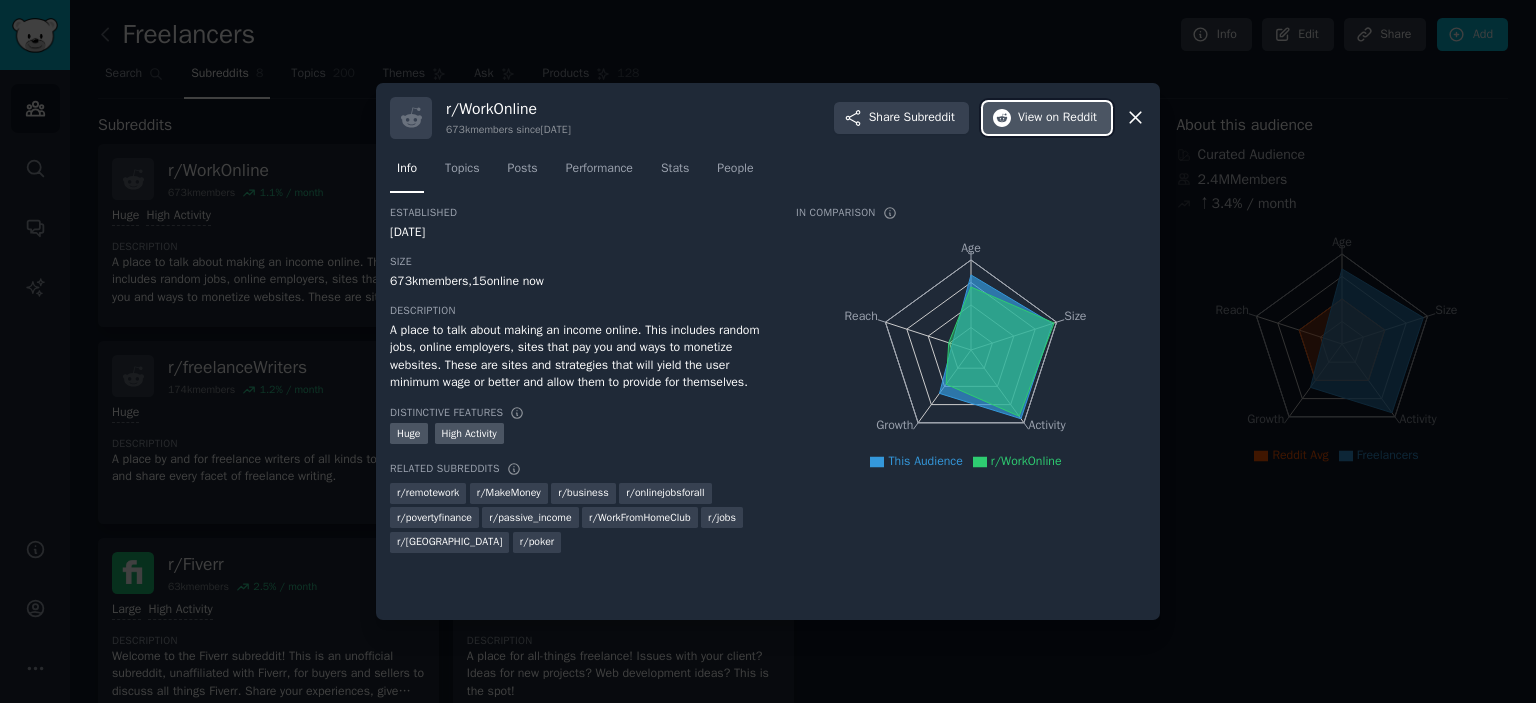 click on "View  on Reddit" at bounding box center (1047, 118) 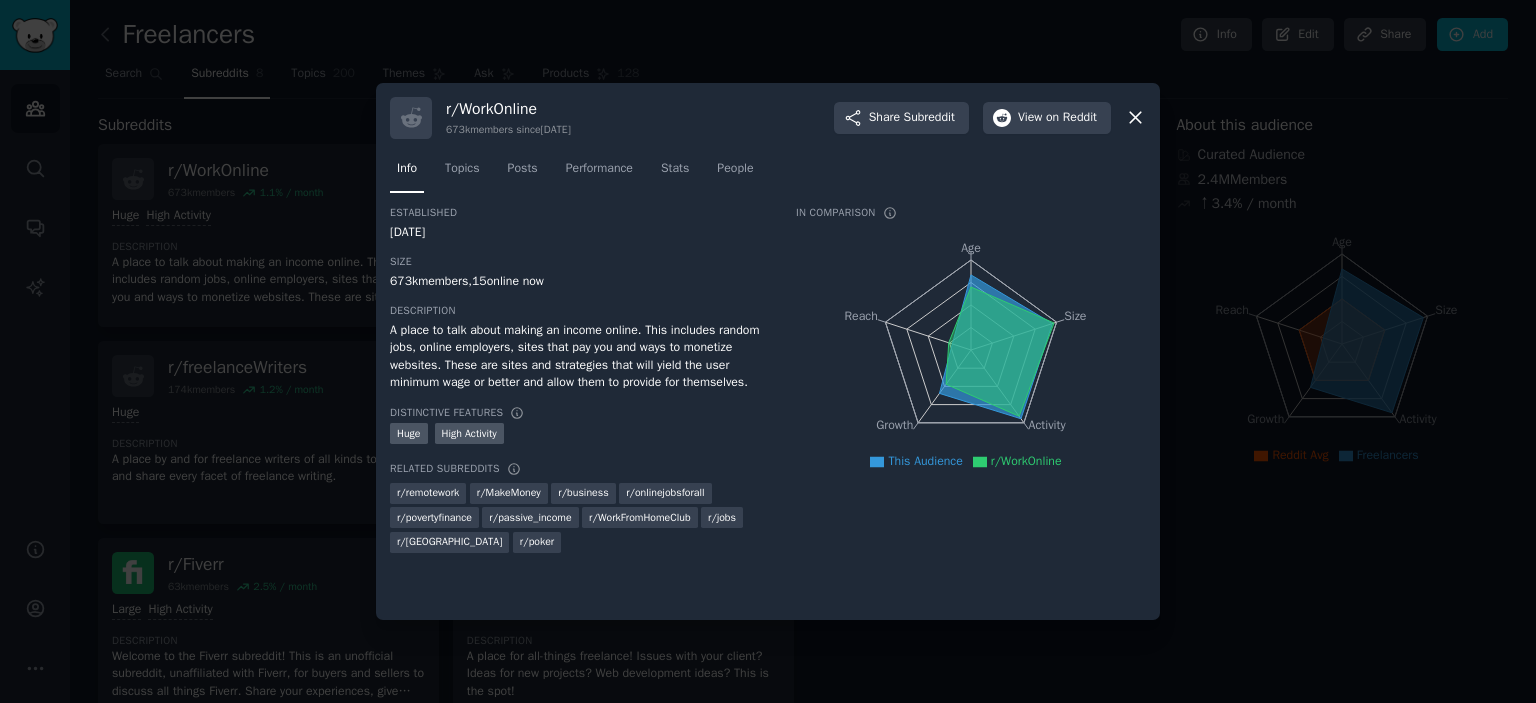click 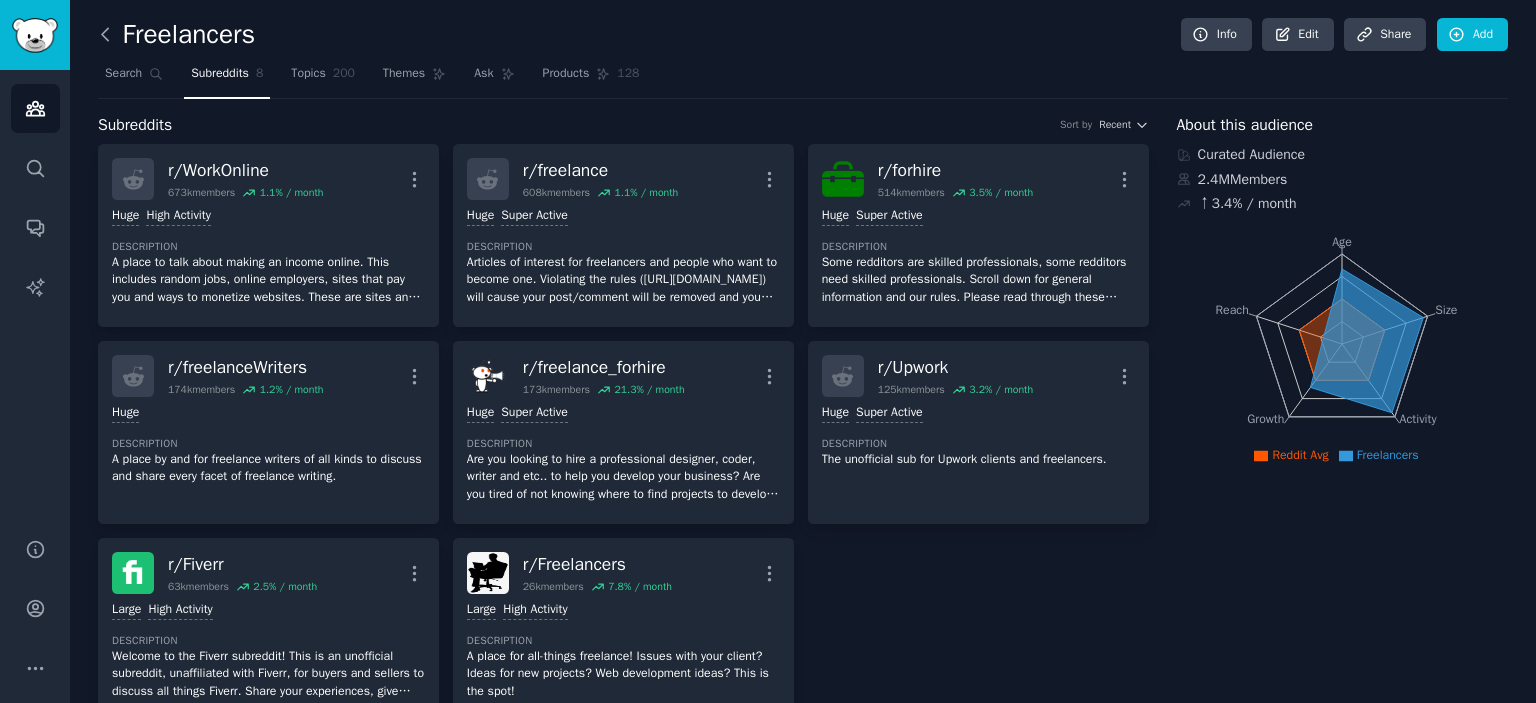 click 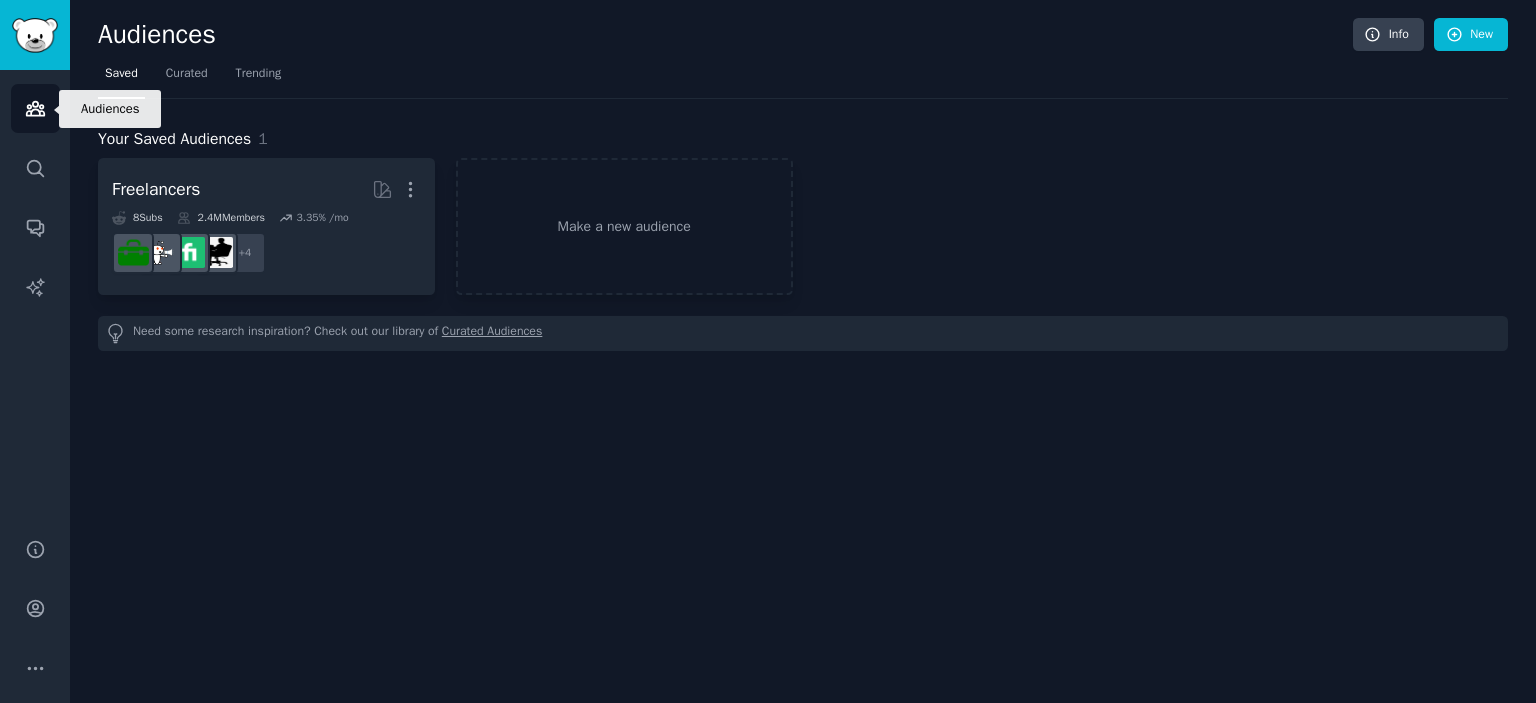 click on "Audiences" at bounding box center (35, 108) 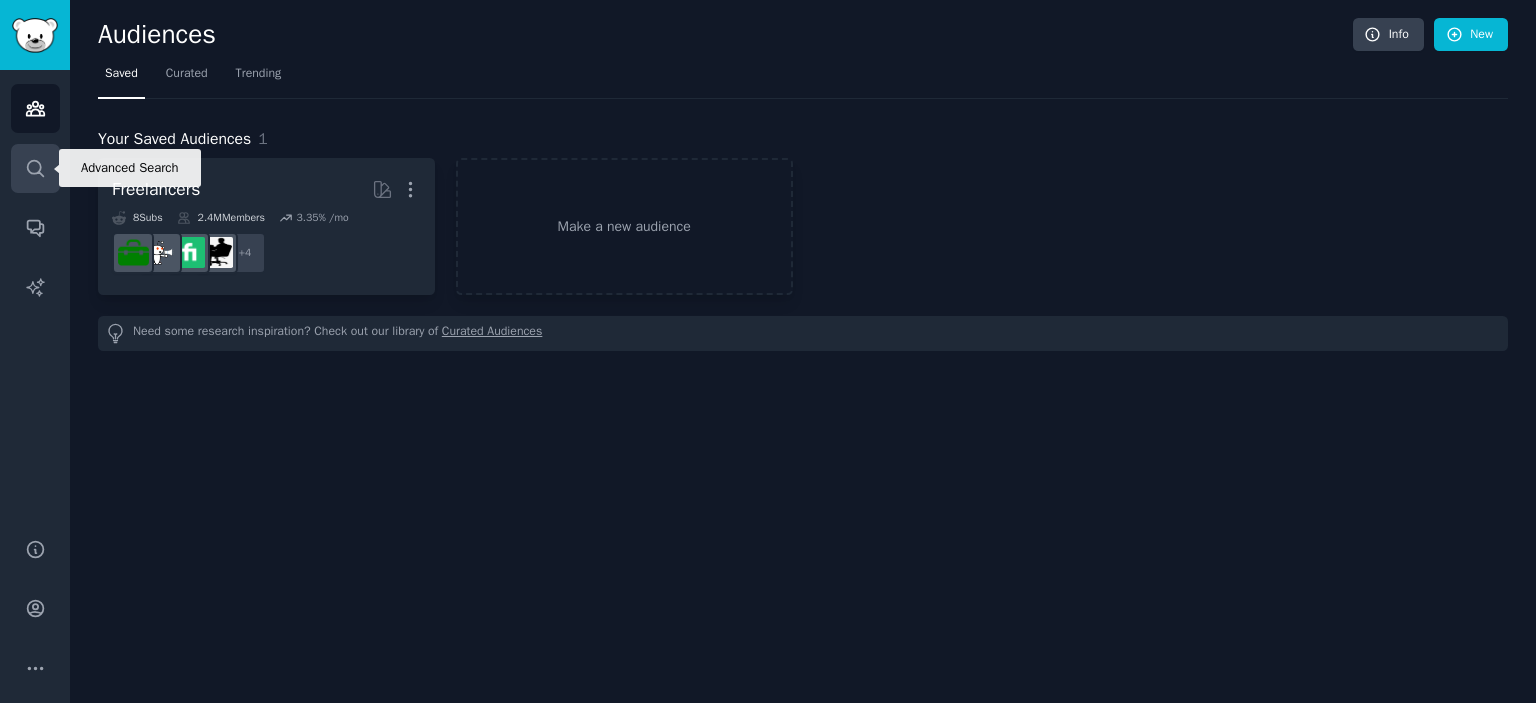 click 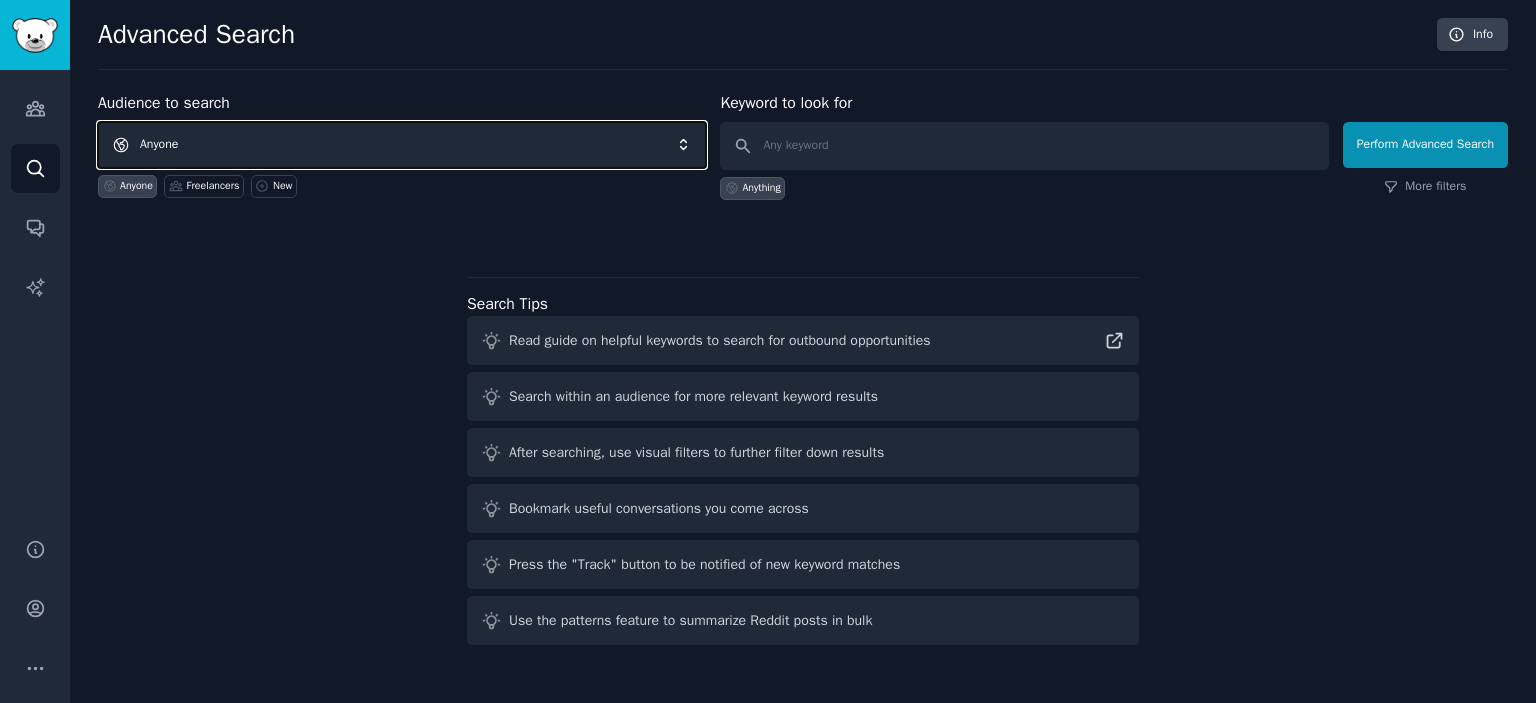 click on "Anyone" at bounding box center [402, 145] 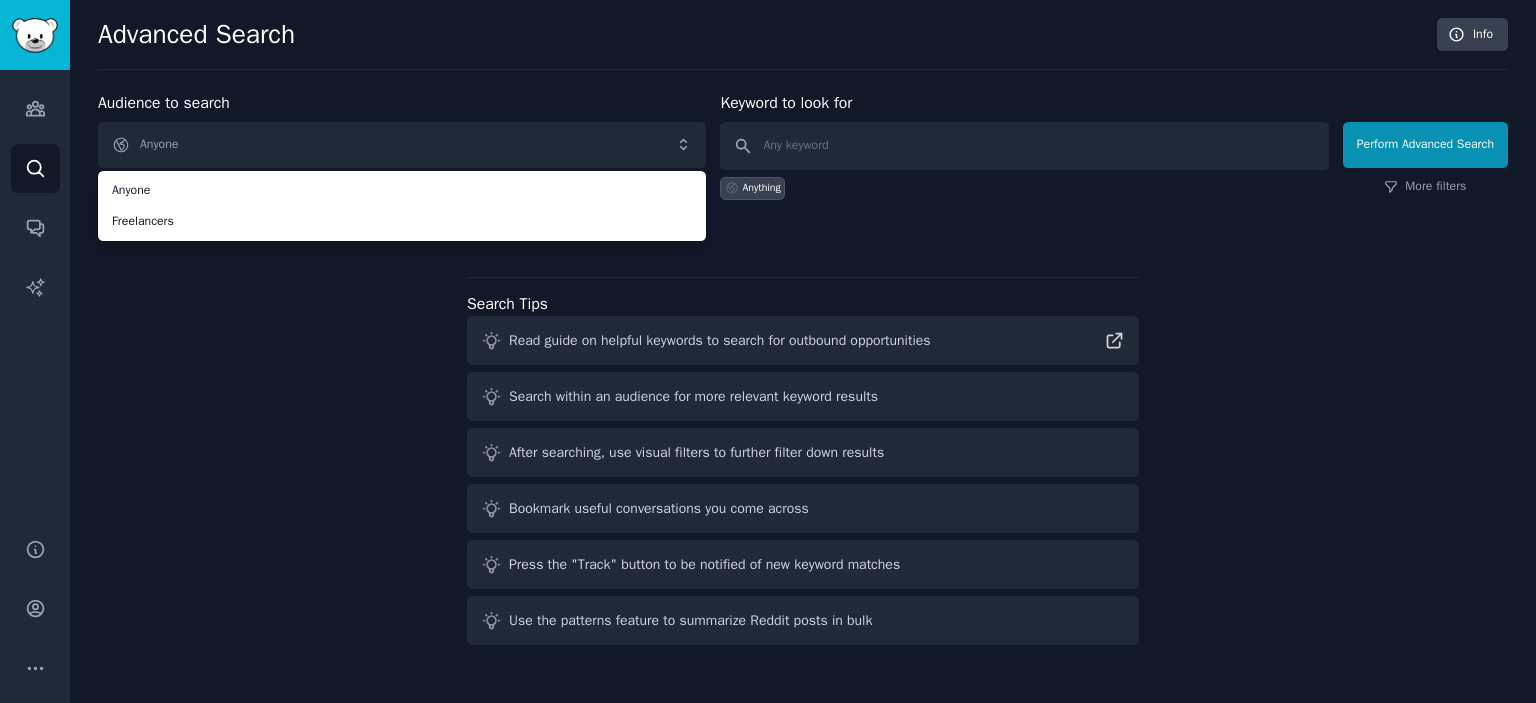 click on "Audience to search Anyone Anyone Freelancers Anyone Freelancers New Keyword to look for Anything   Perform Advanced Search More filters Search Tips Read guide on helpful keywords to search for outbound opportunities Search within an audience for more relevant keyword results After searching, use visual filters to further filter down results Bookmark useful conversations you come across Press the "Track" button to be notified of new keyword matches Use the patterns feature to summarize Reddit posts in bulk" at bounding box center [803, 372] 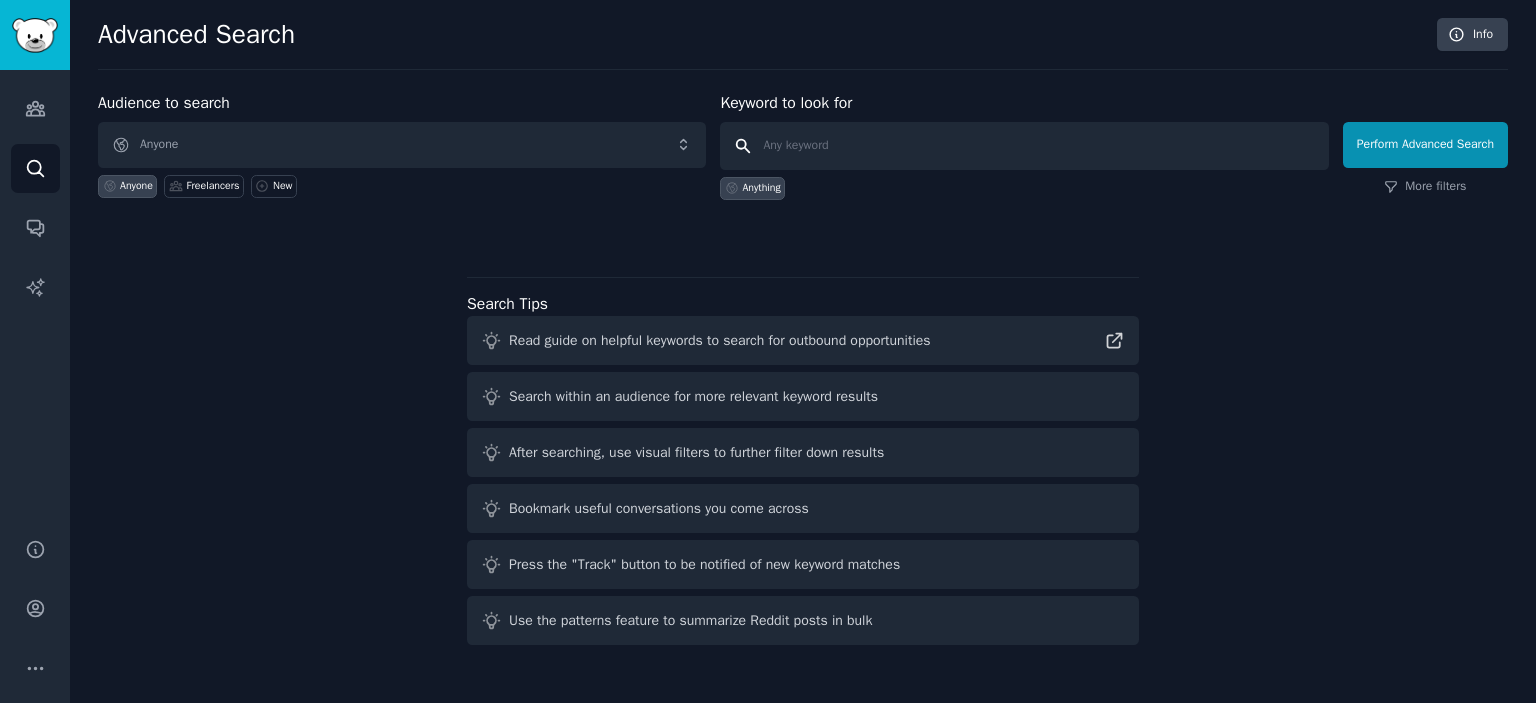 click at bounding box center [1024, 146] 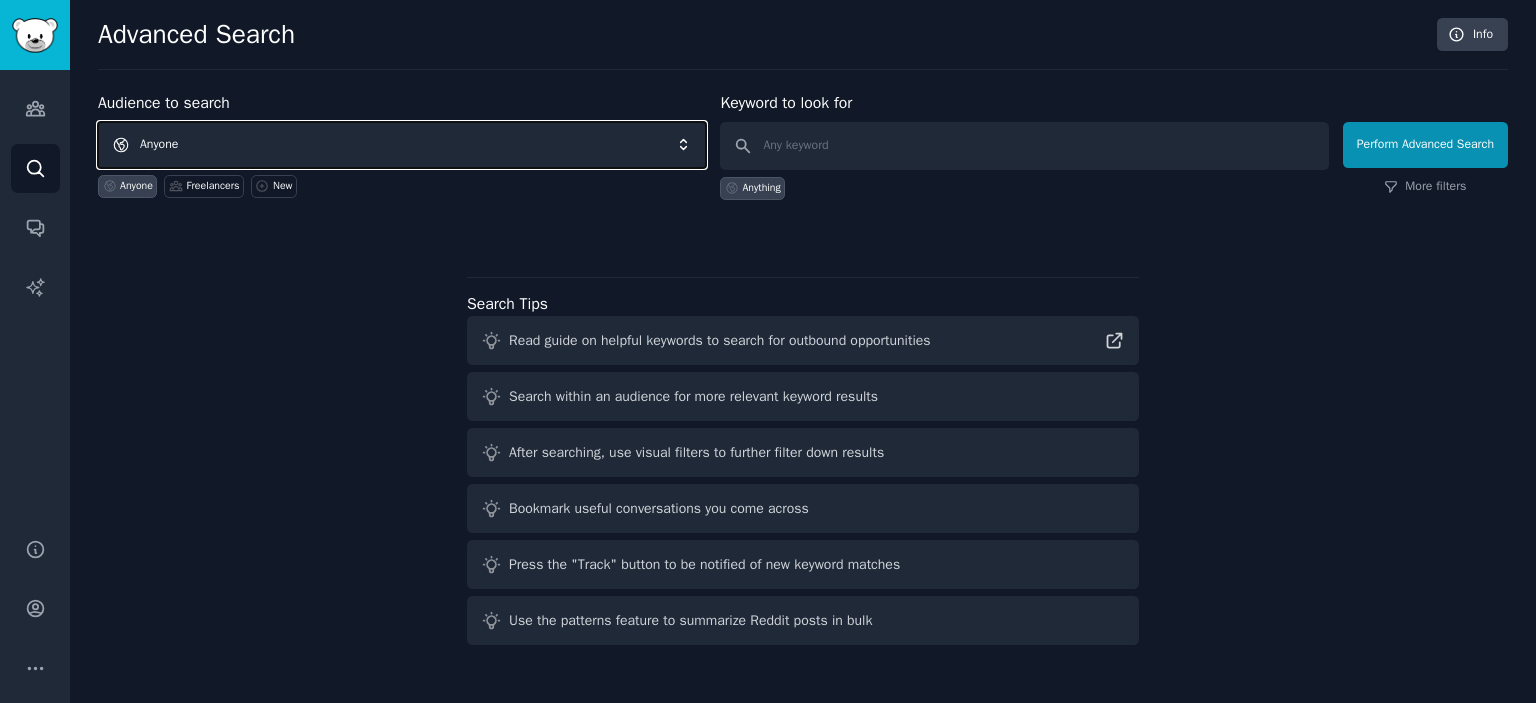 click on "Anyone" at bounding box center [402, 145] 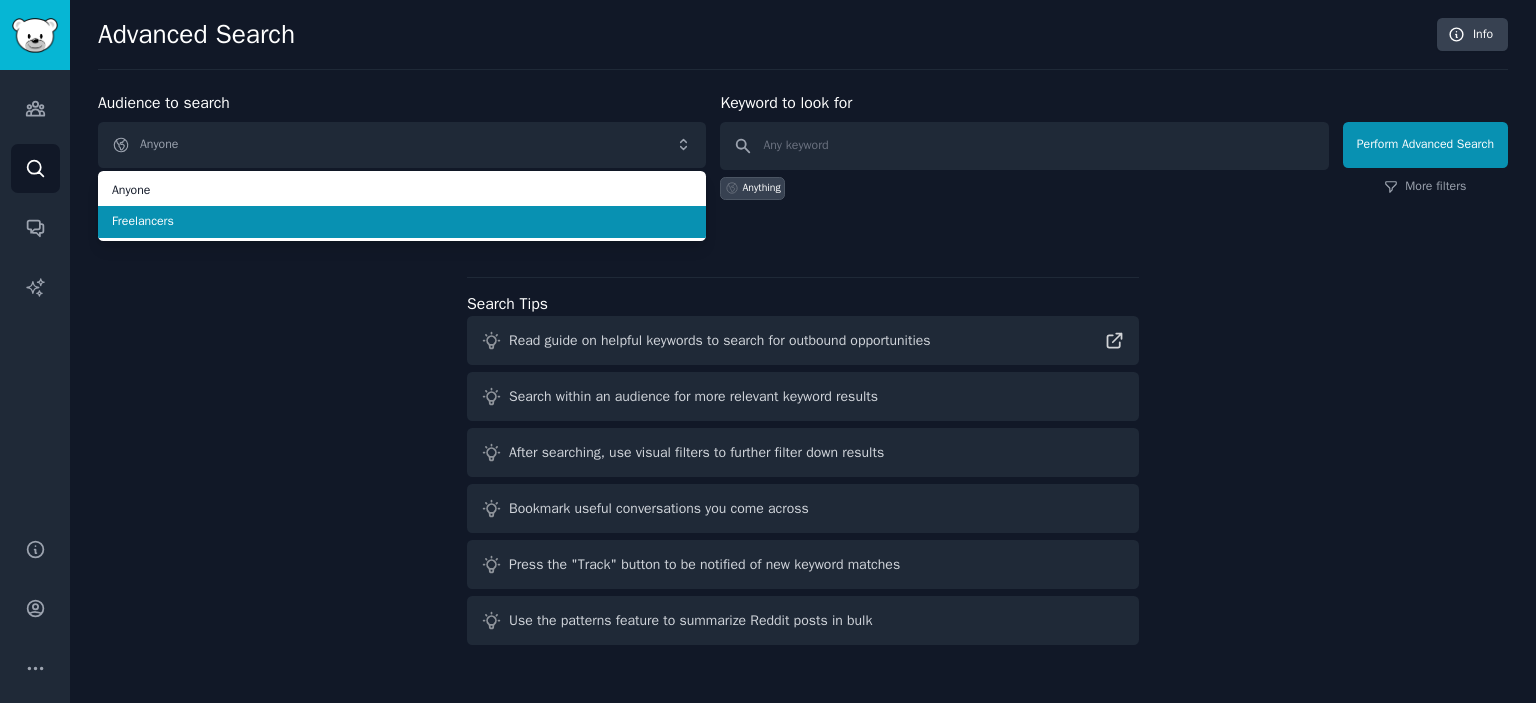 click on "Freelancers" at bounding box center [402, 222] 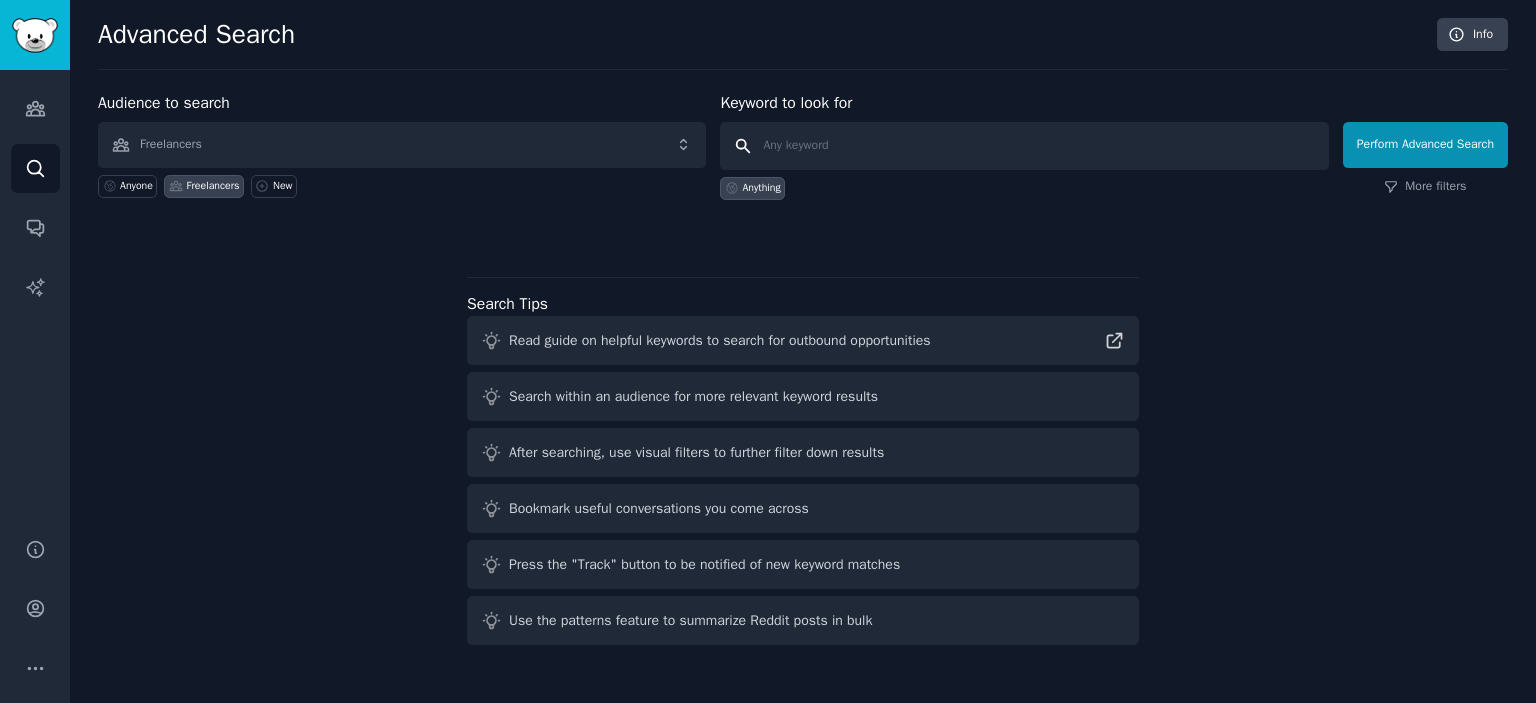 click at bounding box center [1024, 146] 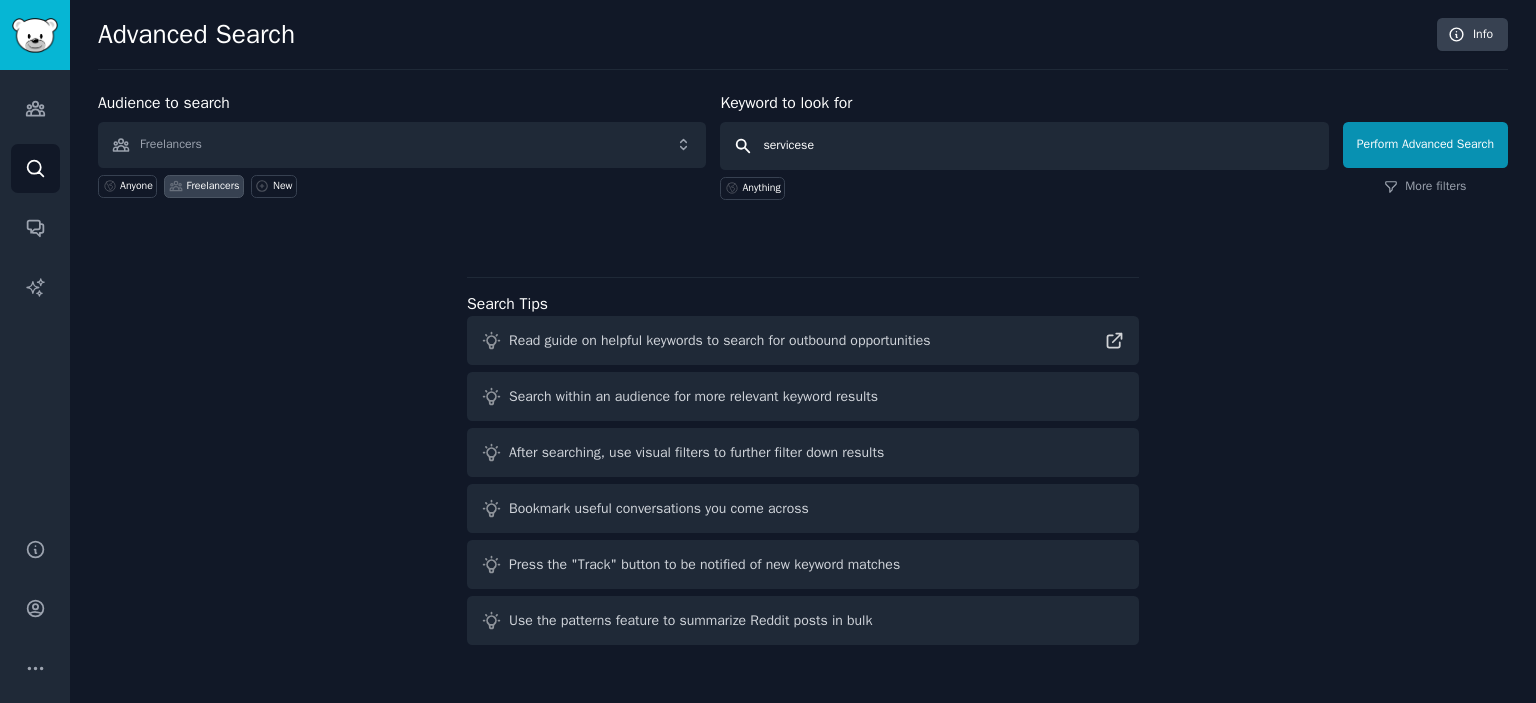type on "serviceses" 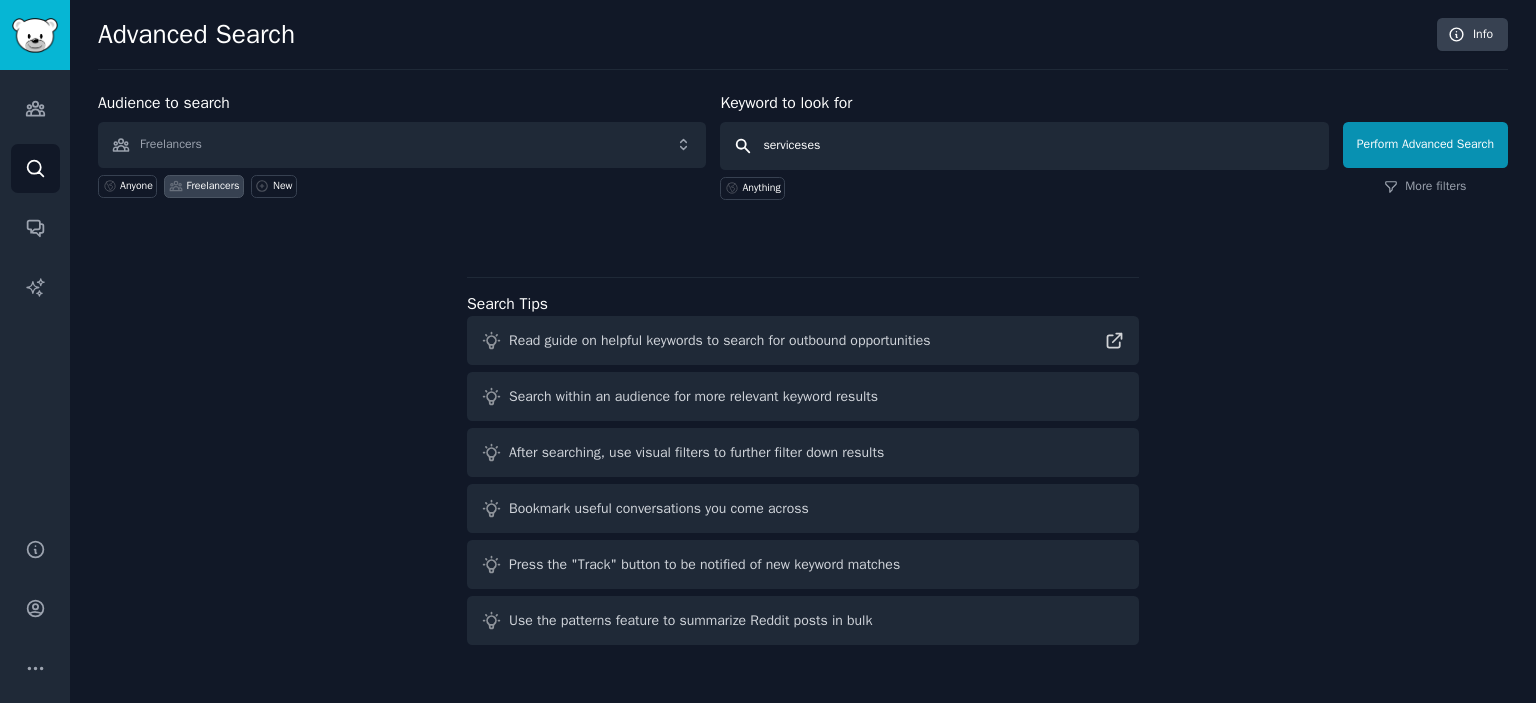 click on "Perform Advanced Search" at bounding box center [1425, 145] 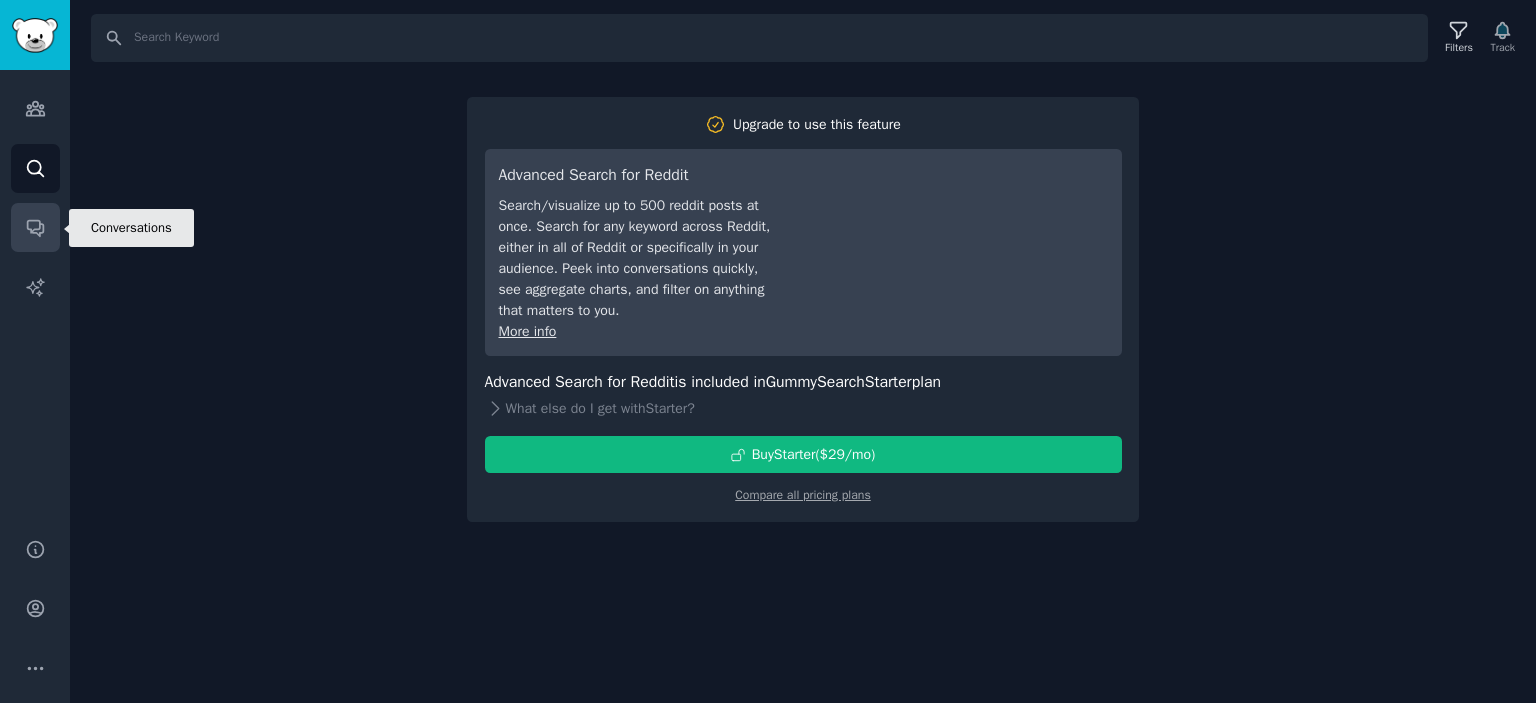 click on "Conversations" at bounding box center (35, 227) 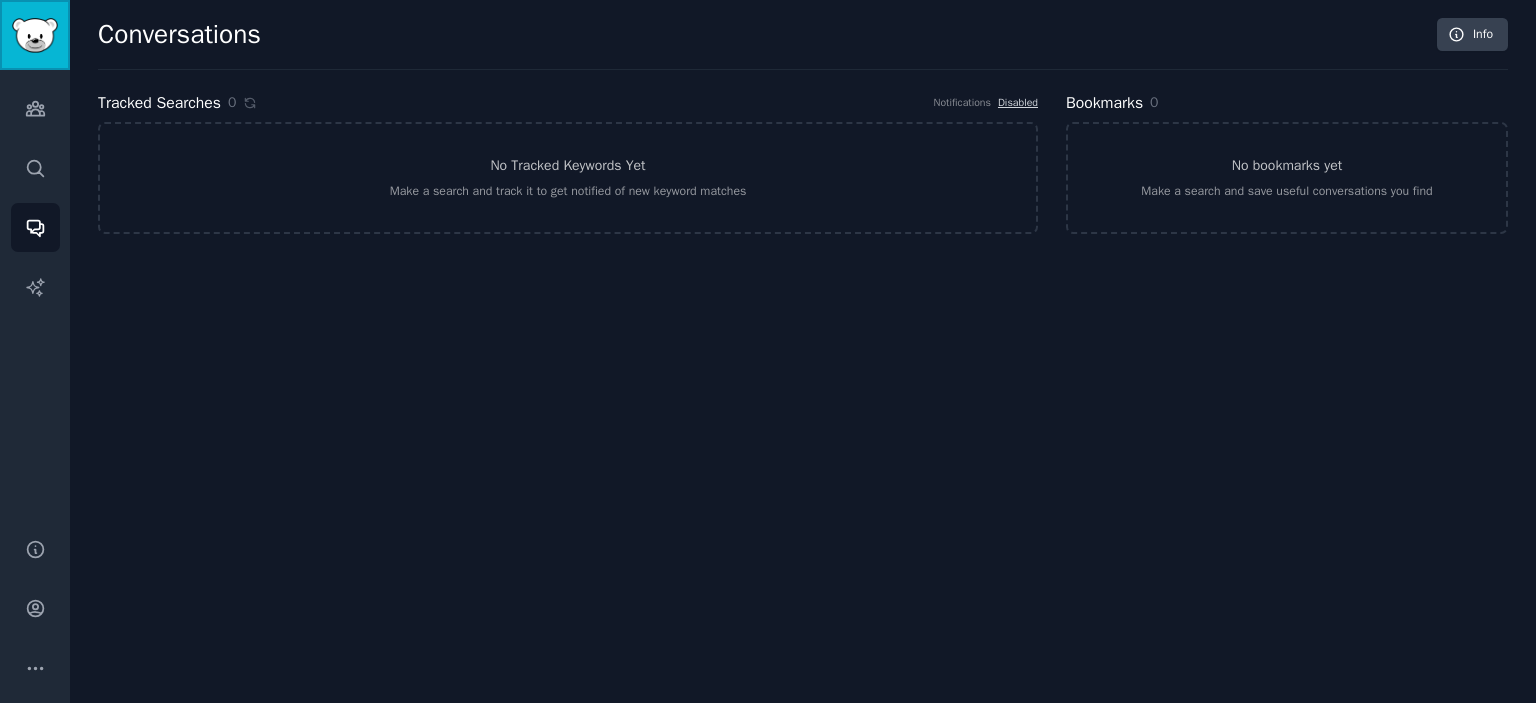 click at bounding box center [35, 35] 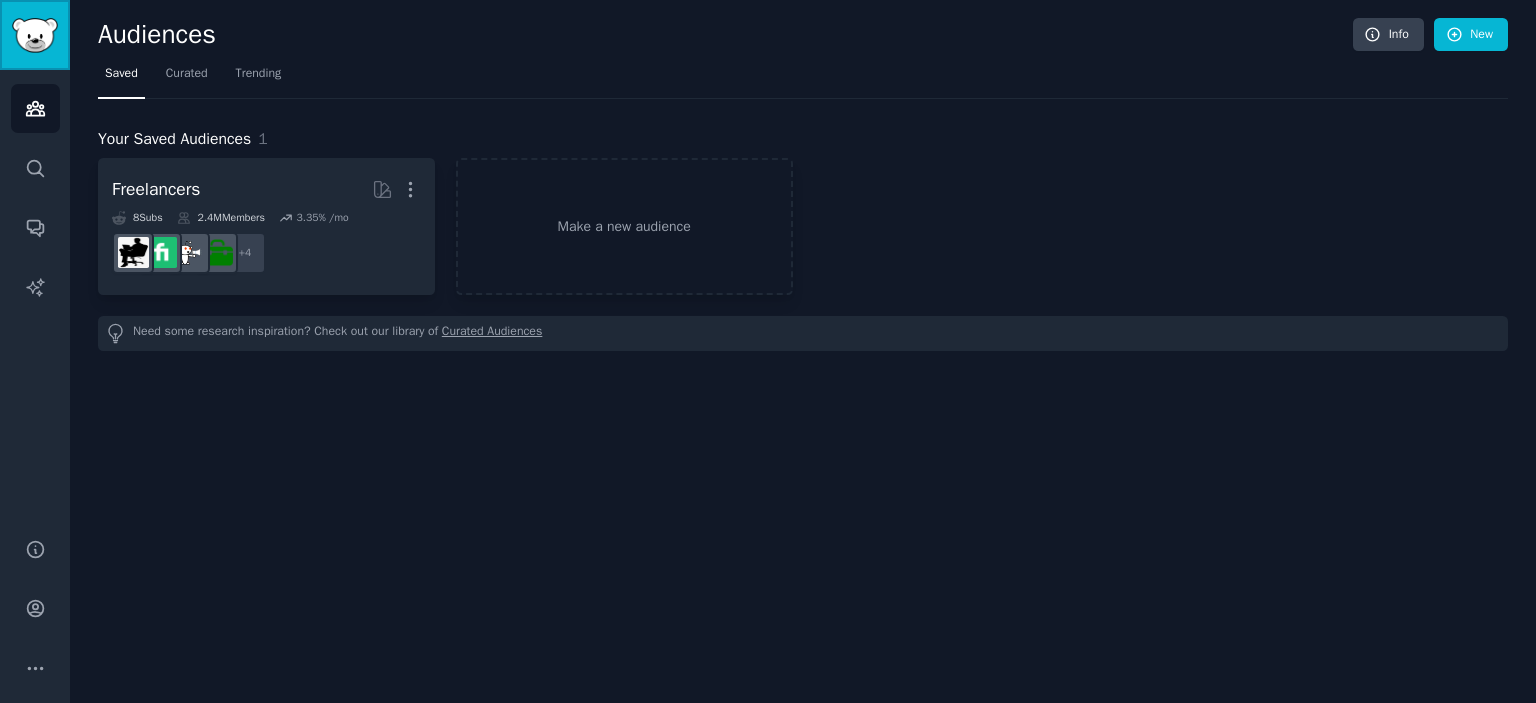 click at bounding box center [35, 35] 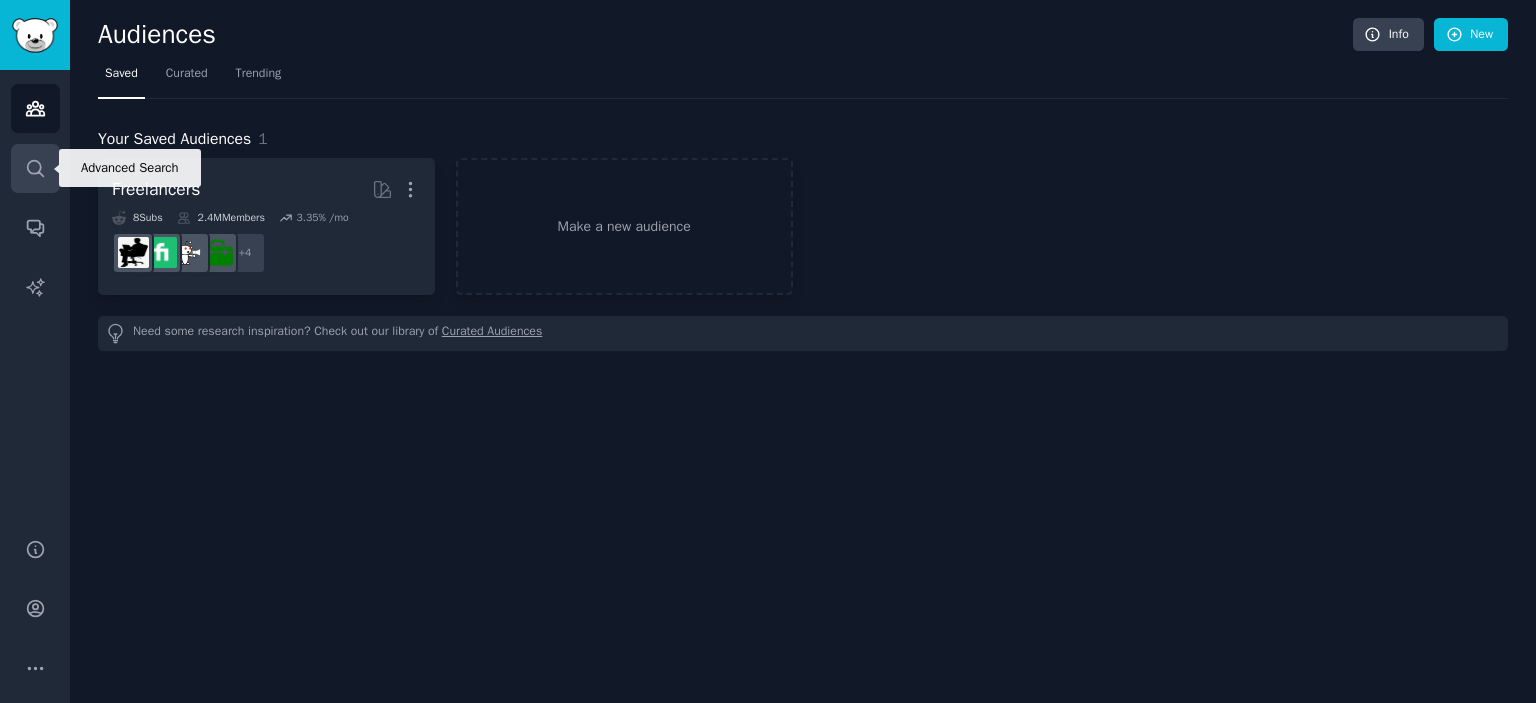 click on "Search" at bounding box center [35, 168] 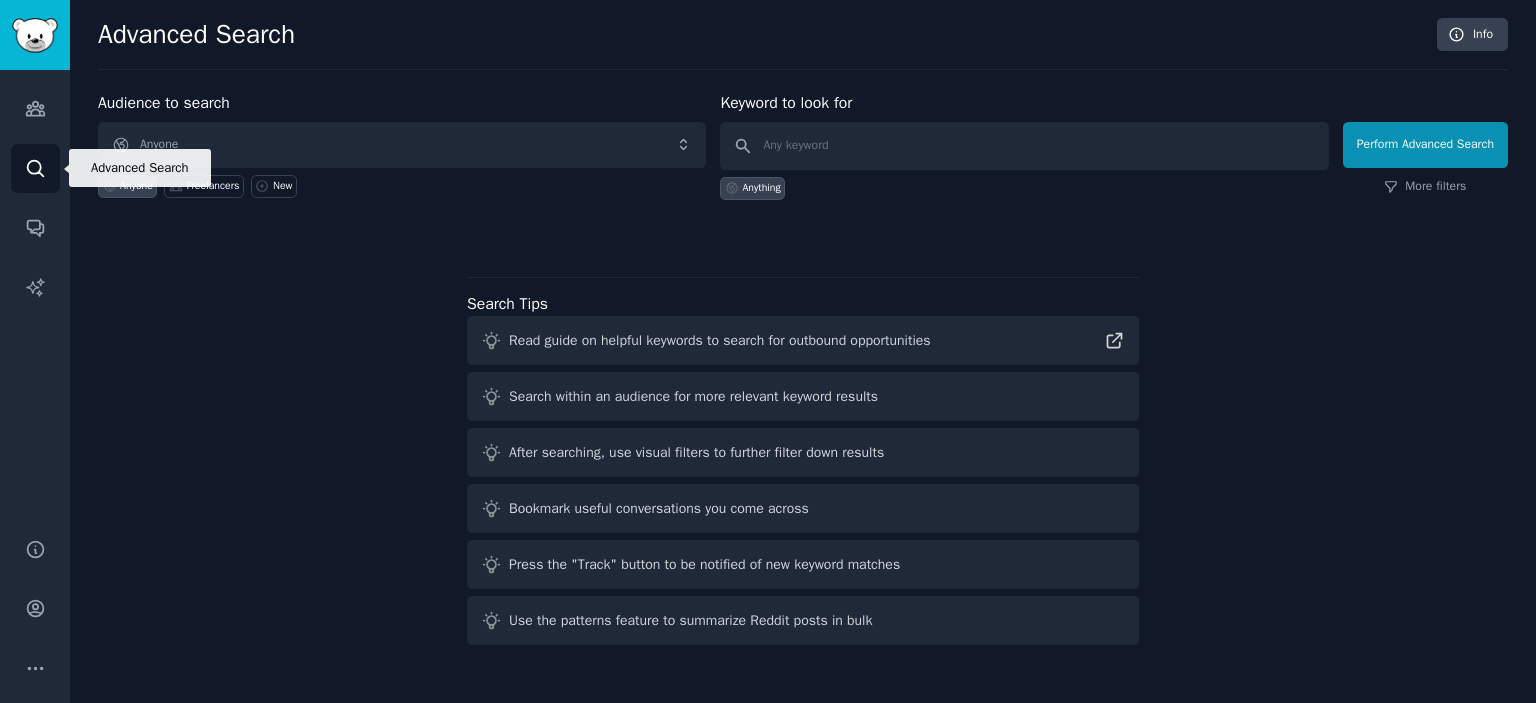 click on "Search" at bounding box center (35, 168) 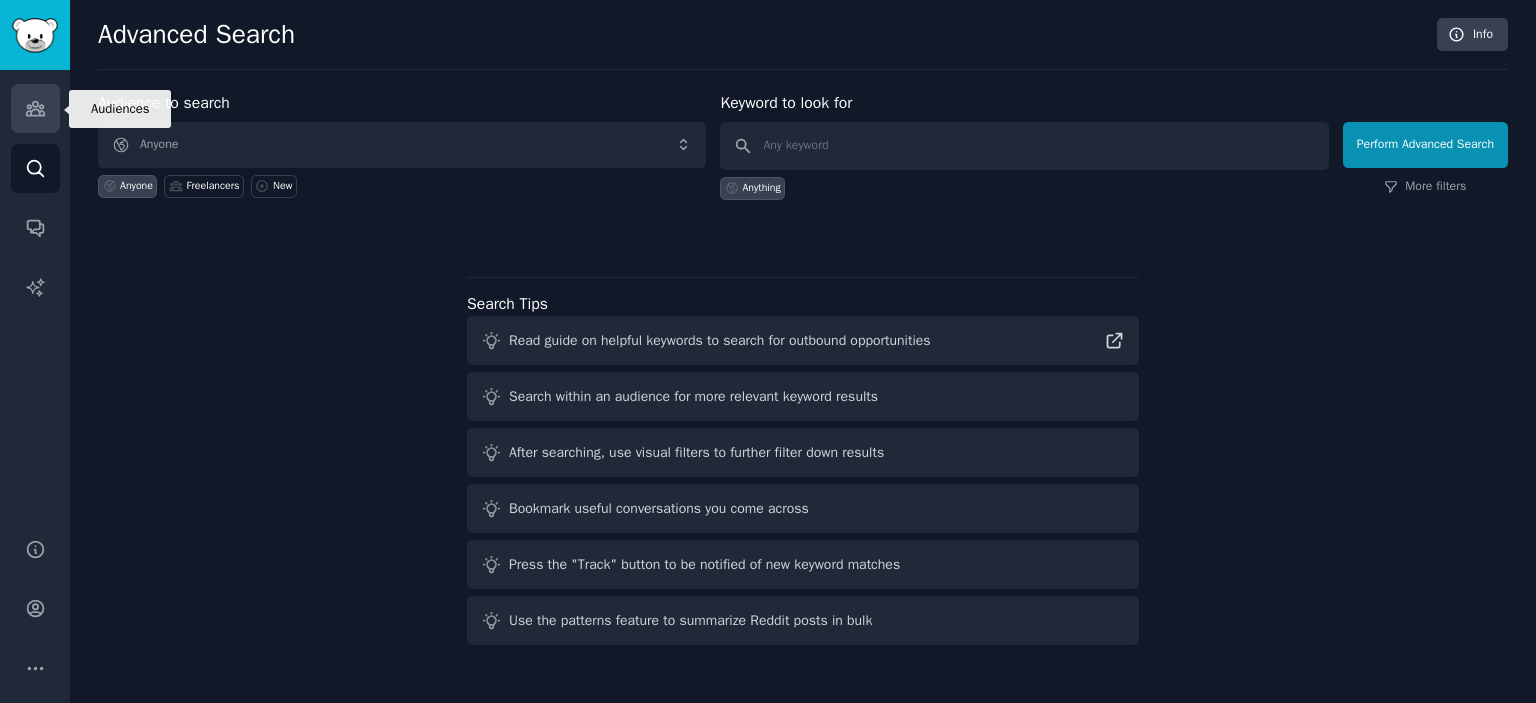 click on "Audiences" at bounding box center (35, 108) 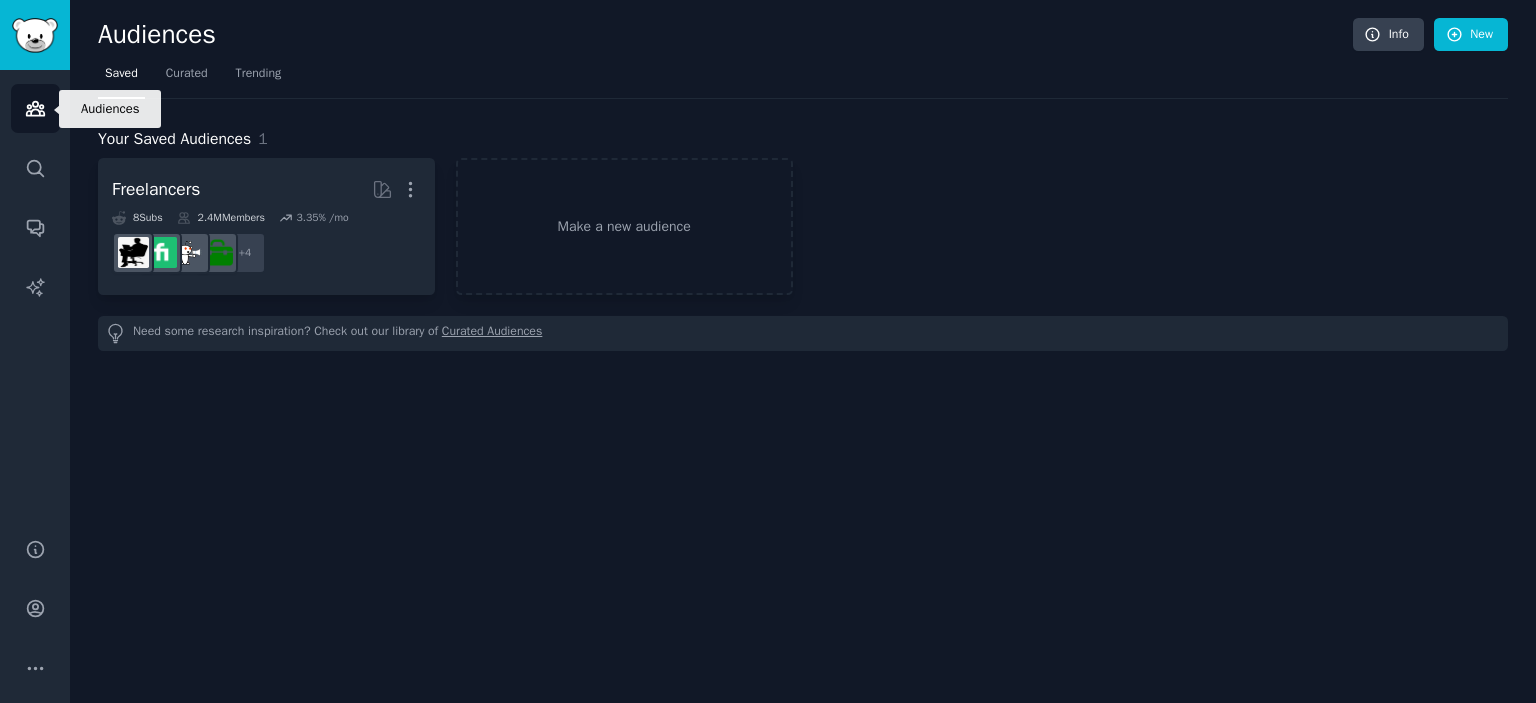 click 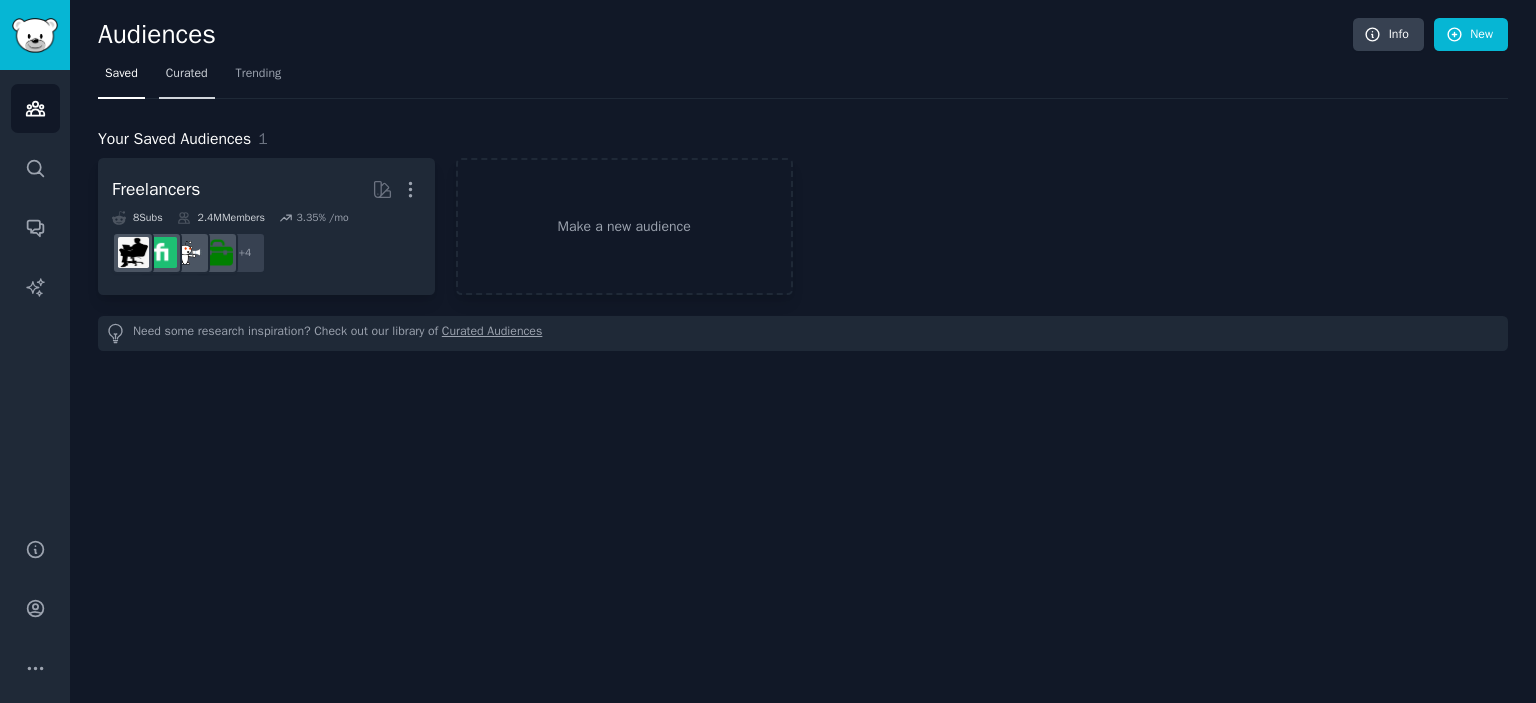 click on "Curated" at bounding box center [187, 78] 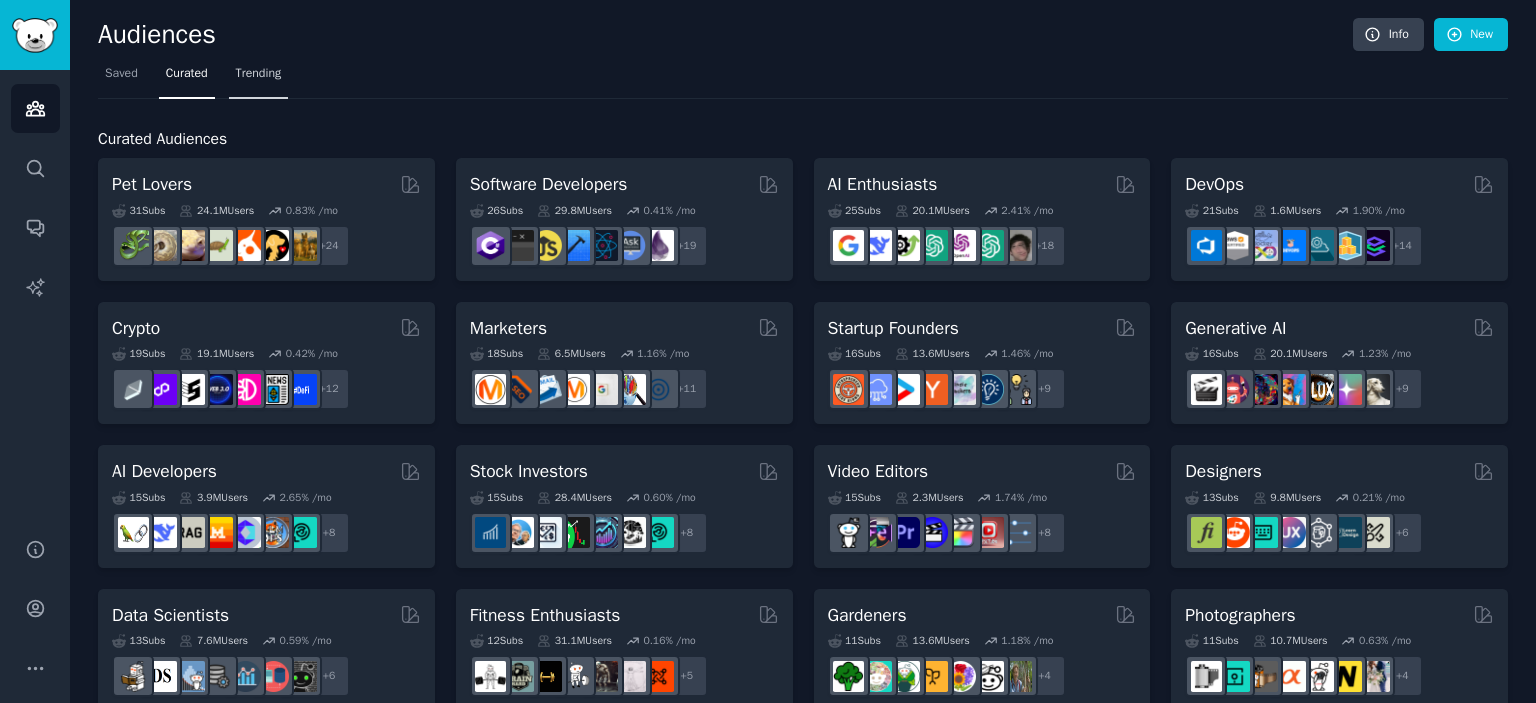 click on "Trending" at bounding box center (259, 78) 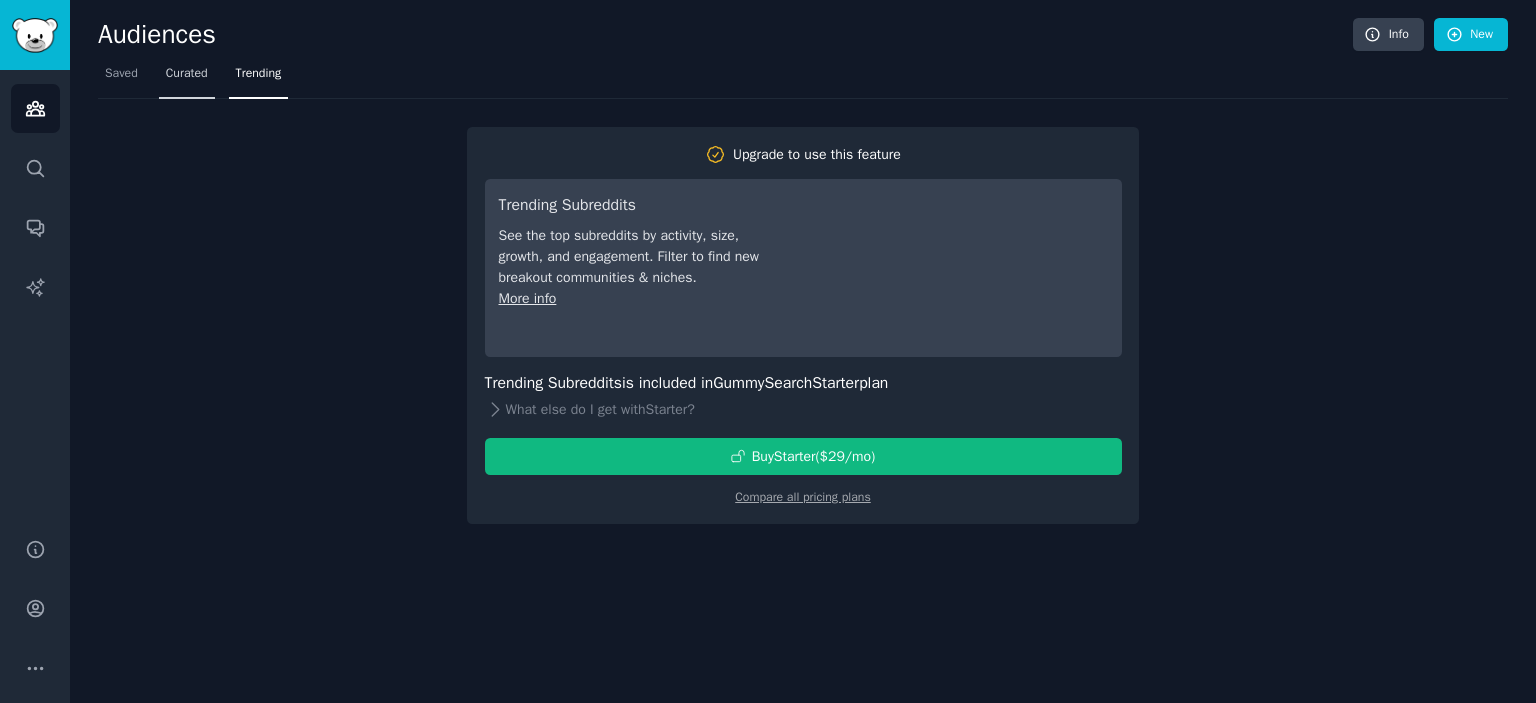 click on "Curated" at bounding box center (187, 78) 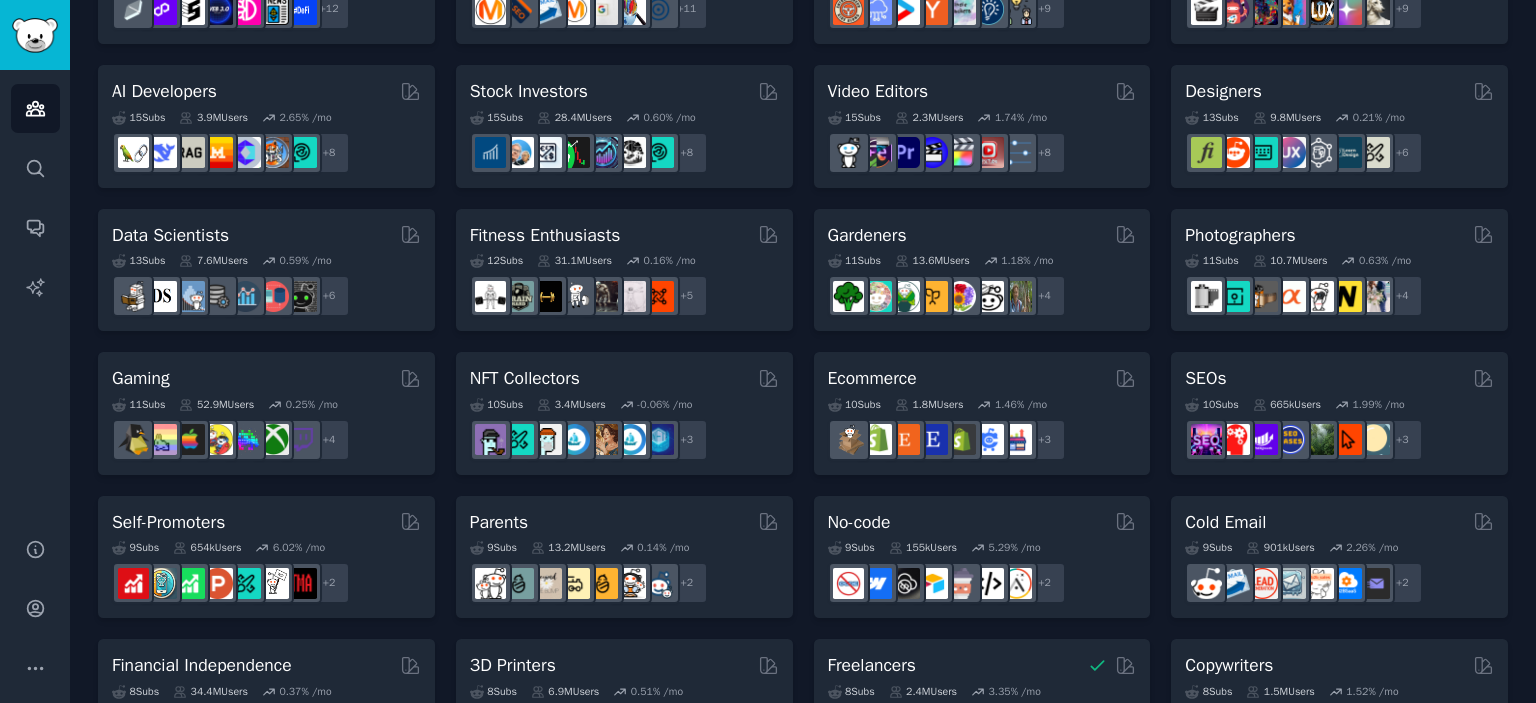 scroll, scrollTop: 376, scrollLeft: 0, axis: vertical 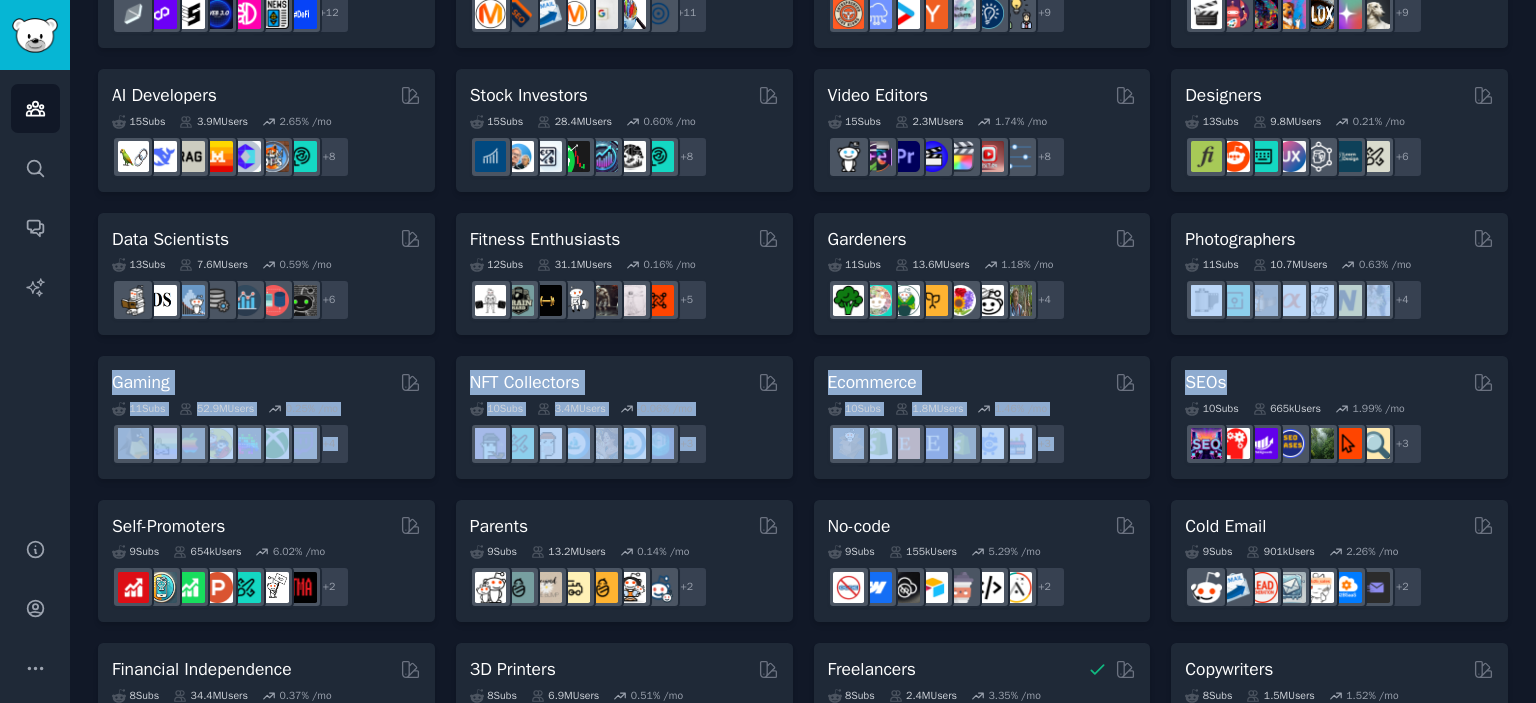 drag, startPoint x: 1535, startPoint y: 298, endPoint x: 1535, endPoint y: 351, distance: 53 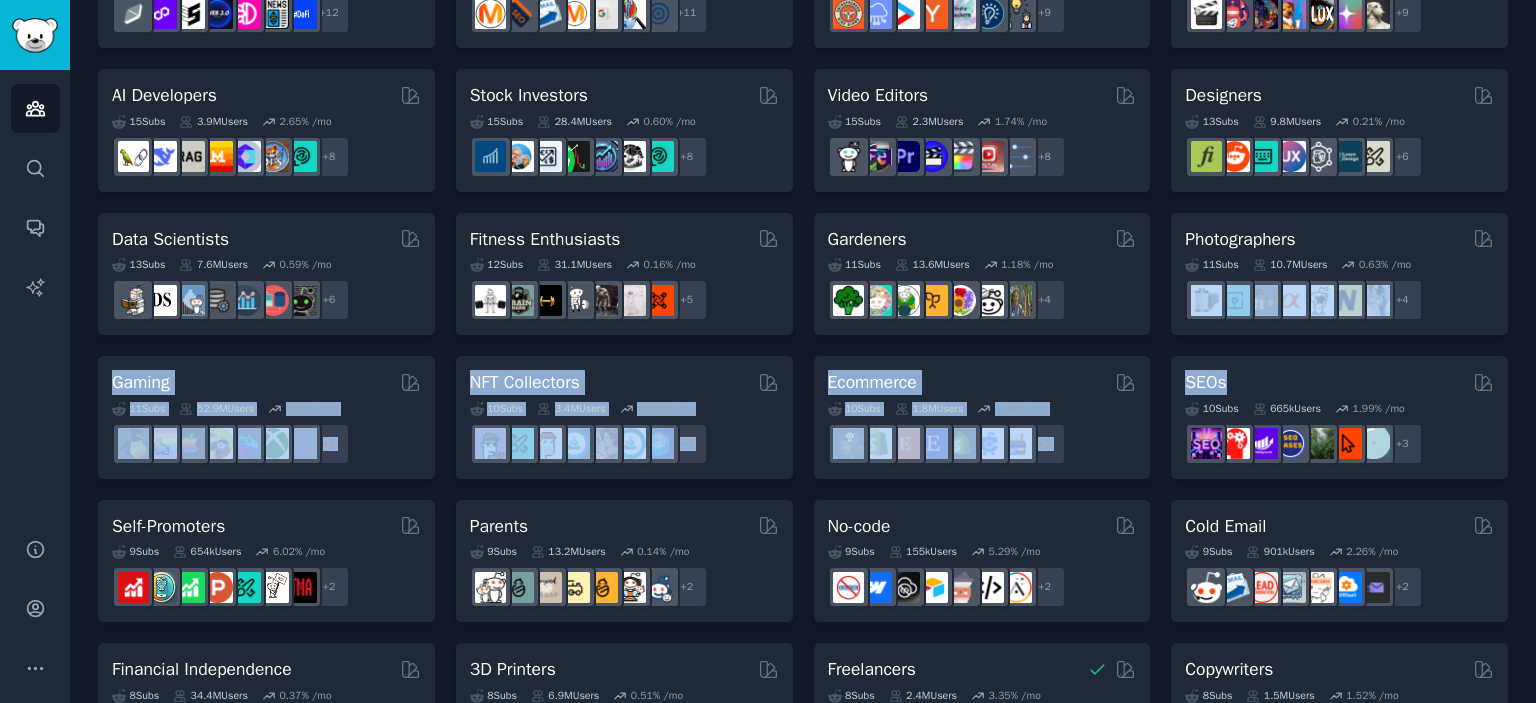click on "Audiences Info New Saved Curated Trending Curated Audiences Pet Lovers 31  Sub s 24.1M  Users 0.83 % /mo + 24 Software Developers 26  Sub s 29.8M  Users 0.41 % /mo + 19 AI Enthusiasts 25  Sub s 20.1M  Users 2.41 % /mo + 18 DevOps 21  Sub s 1.6M  Users 1.90 % /mo r/DevOpsLinks + 14 Crypto 19  Sub s 19.1M  Users 0.42 % /mo + 12 Marketers 18  Sub s 6.5M  Users 1.16 % /mo + 11 Startup Founders 16  Sub s 13.6M  Users 1.46 % /mo + 9 Generative AI 16  Sub s 20.1M  Users 1.23 % /mo + 9 AI Developers 15  Sub s 3.9M  Users 2.65 % /mo + 8 Stock Investors 15  Sub s 28.4M  Users 0.60 % /mo + 8 Video Editors 15  Sub s 2.3M  Users 1.74 % /mo + 8 Designers 13  Sub s 9.8M  Users 0.21 % /mo + 6 Data Scientists 13  Sub s 7.6M  Users 0.59 % /mo + 6 Fitness Enthusiasts 12  Sub s 31.1M  Users 0.16 % /mo + 5 Gardeners 11  Sub s 13.6M  Users 1.18 % /mo + 4 Photographers 11  Sub s 10.7M  Users 0.63 % /mo + 4 Gaming 11  Sub s 52.9M  Users 0.25 % /mo + 4 NFT Collectors 10  Sub s 3.4M  Users -0.06 % /mo + 3 Ecommerce 10  Sub s 1.8M 1.46" at bounding box center [803, 351] 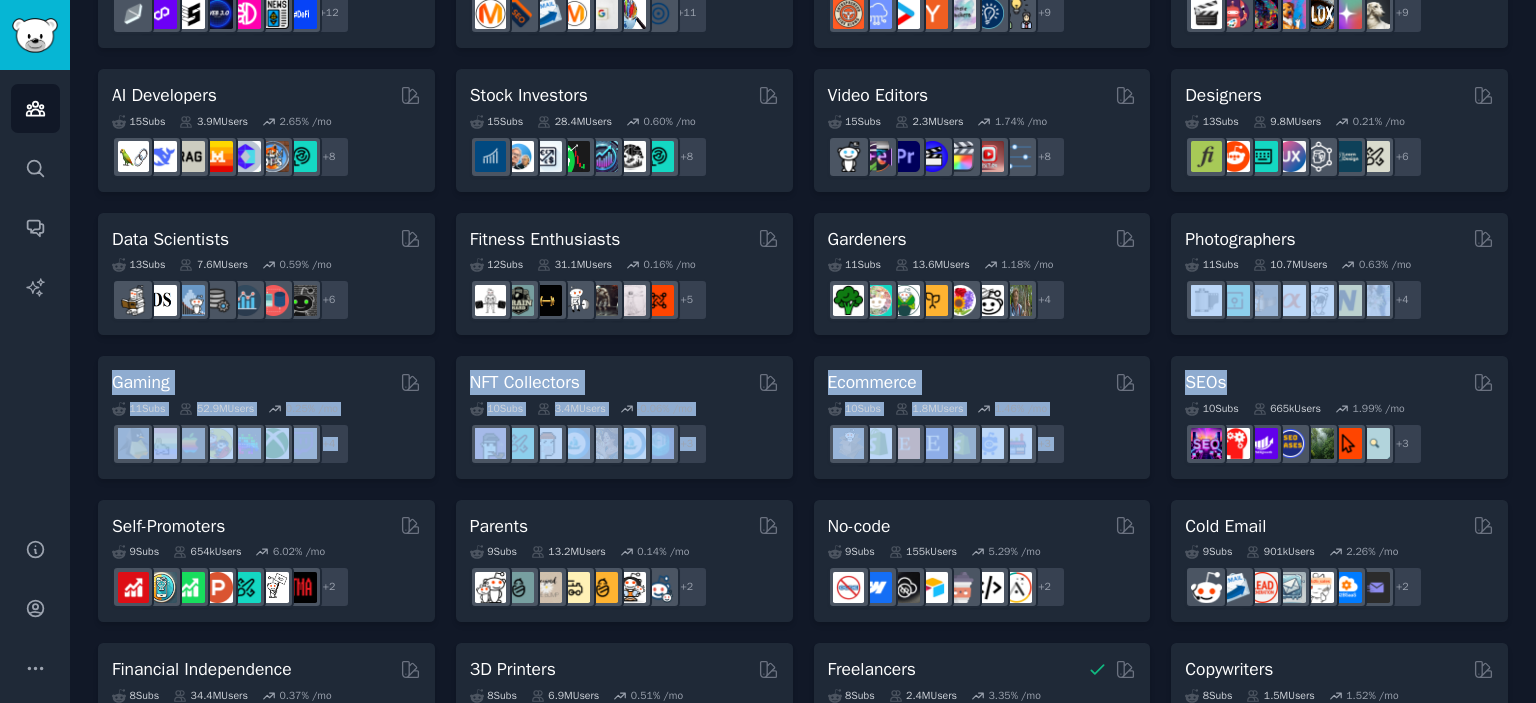 click on "Audiences Info New Saved Curated Trending Curated Audiences Pet Lovers 31  Sub s 24.1M  Users 0.83 % /mo + 24 Software Developers 26  Sub s 29.8M  Users 0.41 % /mo + 19 AI Enthusiasts 25  Sub s 20.1M  Users 2.41 % /mo + 18 DevOps 21  Sub s 1.6M  Users 1.90 % /mo r/DevOpsLinks + 14 Crypto 19  Sub s 19.1M  Users 0.42 % /mo + 12 Marketers 18  Sub s 6.5M  Users 1.16 % /mo + 11 Startup Founders 16  Sub s 13.6M  Users 1.46 % /mo + 9 Generative AI 16  Sub s 20.1M  Users 1.23 % /mo + 9 AI Developers 15  Sub s 3.9M  Users 2.65 % /mo + 8 Stock Investors 15  Sub s 28.4M  Users 0.60 % /mo + 8 Video Editors 15  Sub s 2.3M  Users 1.74 % /mo + 8 Designers 13  Sub s 9.8M  Users 0.21 % /mo + 6 Data Scientists 13  Sub s 7.6M  Users 0.59 % /mo + 6 Fitness Enthusiasts 12  Sub s 31.1M  Users 0.16 % /mo + 5 Gardeners 11  Sub s 13.6M  Users 1.18 % /mo + 4 Photographers 11  Sub s 10.7M  Users 0.63 % /mo + 4 Gaming 11  Sub s 52.9M  Users 0.25 % /mo + 4 NFT Collectors 10  Sub s 3.4M  Users -0.06 % /mo + 3 Ecommerce 10  Sub s 1.8M 1.46" 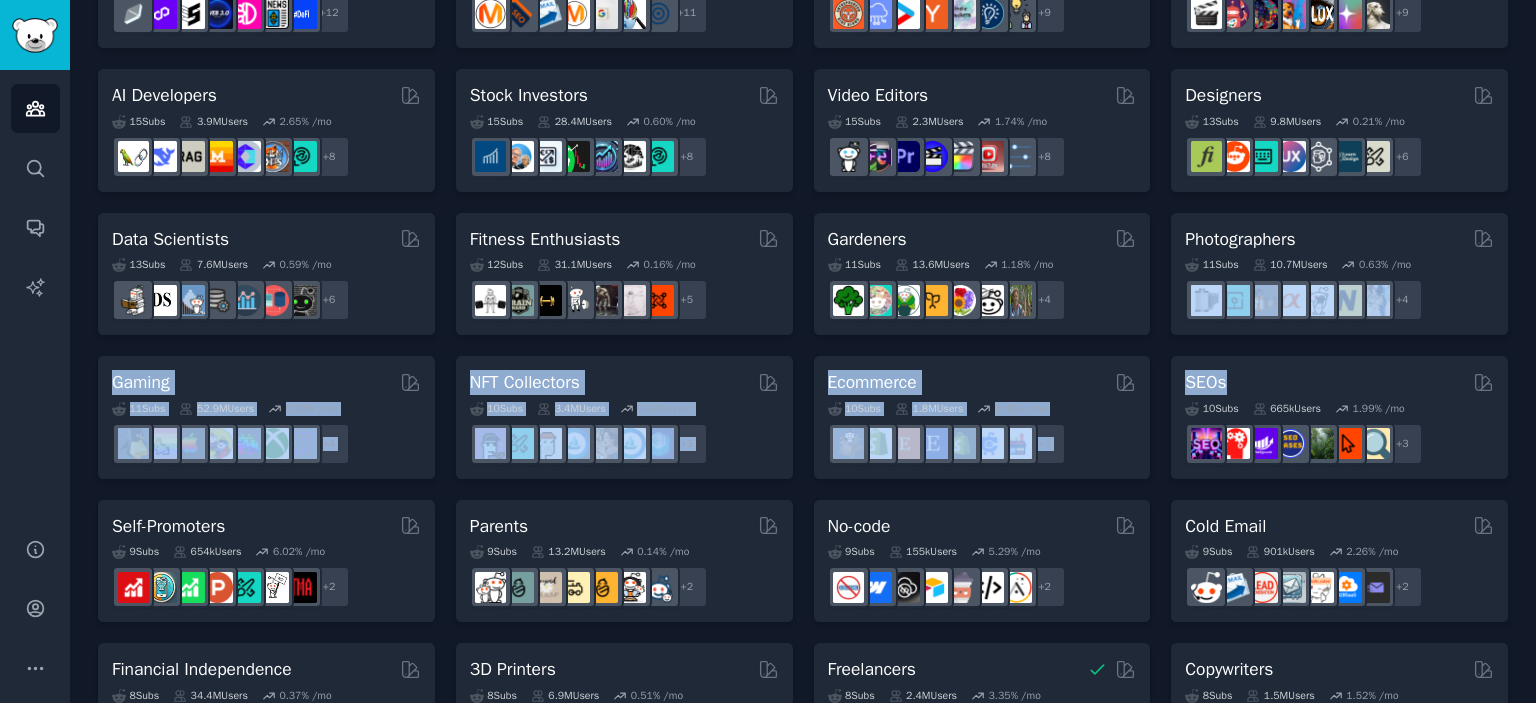 drag, startPoint x: 1535, startPoint y: 313, endPoint x: 1535, endPoint y: 345, distance: 32 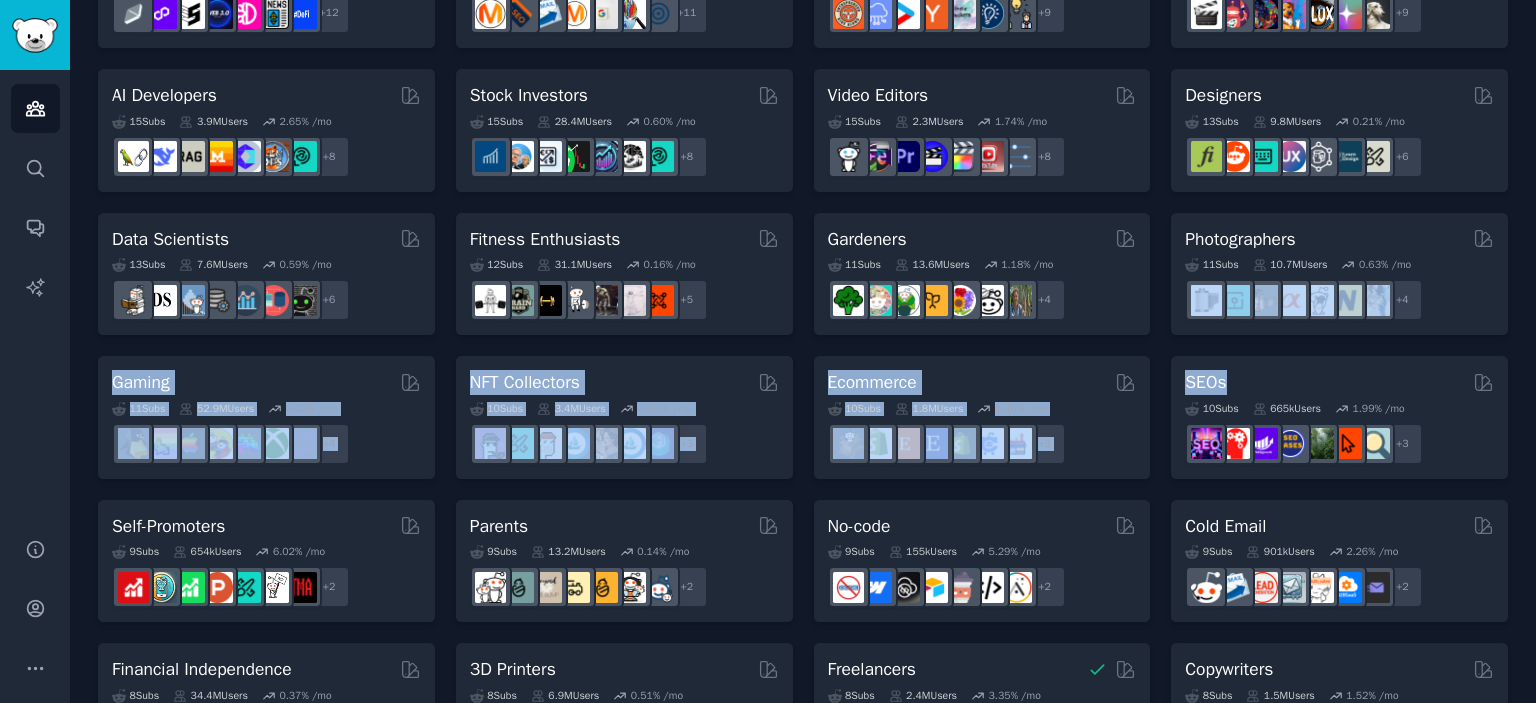 click on "Audiences Info New Saved Curated Trending Curated Audiences Pet Lovers 31  Sub s 24.1M  Users 0.83 % /mo + 24 Software Developers 26  Sub s 29.8M  Users 0.41 % /mo + 19 AI Enthusiasts 25  Sub s 20.1M  Users 2.41 % /mo + 18 DevOps 21  Sub s 1.6M  Users 1.90 % /mo r/DevOpsLinks + 14 Crypto 19  Sub s 19.1M  Users 0.42 % /mo + 12 Marketers 18  Sub s 6.5M  Users 1.16 % /mo + 11 Startup Founders 16  Sub s 13.6M  Users 1.46 % /mo + 9 Generative AI 16  Sub s 20.1M  Users 1.23 % /mo + 9 AI Developers 15  Sub s 3.9M  Users 2.65 % /mo + 8 Stock Investors 15  Sub s 28.4M  Users 0.60 % /mo + 8 Video Editors 15  Sub s 2.3M  Users 1.74 % /mo + 8 Designers 13  Sub s 9.8M  Users 0.21 % /mo + 6 Data Scientists 13  Sub s 7.6M  Users 0.59 % /mo + 6 Fitness Enthusiasts 12  Sub s 31.1M  Users 0.16 % /mo + 5 Gardeners 11  Sub s 13.6M  Users 1.18 % /mo + 4 Photographers 11  Sub s 10.7M  Users 0.63 % /mo + 4 Gaming 11  Sub s 52.9M  Users 0.25 % /mo + 4 NFT Collectors 10  Sub s 3.4M  Users -0.06 % /mo + 3 Ecommerce 10  Sub s 1.8M 1.46" at bounding box center (803, 351) 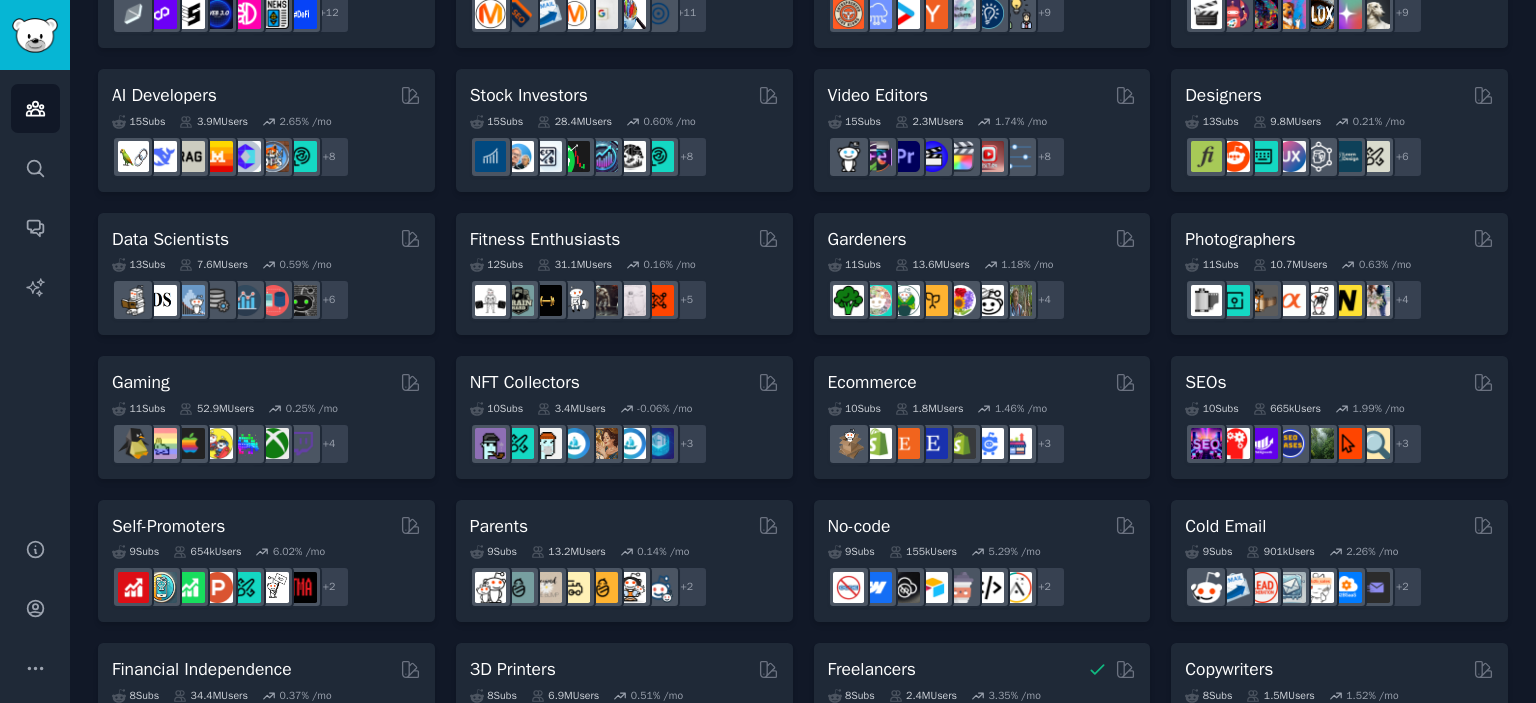 click on "Audiences Info New Saved Curated Trending Curated Audiences Pet Lovers 31  Sub s 24.1M  Users 0.83 % /mo + 24 Software Developers 26  Sub s 29.8M  Users 0.41 % /mo + 19 AI Enthusiasts 25  Sub s 20.1M  Users 2.41 % /mo + 18 DevOps 21  Sub s 1.6M  Users 1.90 % /mo r/DevOpsLinks + 14 Crypto 19  Sub s 19.1M  Users 0.42 % /mo + 12 Marketers 18  Sub s 6.5M  Users 1.16 % /mo + 11 Startup Founders 16  Sub s 13.6M  Users 1.46 % /mo + 9 Generative AI 16  Sub s 20.1M  Users 1.23 % /mo + 9 AI Developers 15  Sub s 3.9M  Users 2.65 % /mo + 8 Stock Investors 15  Sub s 28.4M  Users 0.60 % /mo + 8 Video Editors 15  Sub s 2.3M  Users 1.74 % /mo + 8 Designers 13  Sub s 9.8M  Users 0.21 % /mo + 6 Data Scientists 13  Sub s 7.6M  Users 0.59 % /mo + 6 Fitness Enthusiasts 12  Sub s 31.1M  Users 0.16 % /mo + 5 Gardeners 11  Sub s 13.6M  Users 1.18 % /mo + 4 Photographers 11  Sub s 10.7M  Users 0.63 % /mo + 4 Gaming 11  Sub s 52.9M  Users 0.25 % /mo + 4 NFT Collectors 10  Sub s 3.4M  Users -0.06 % /mo + 3 Ecommerce 10  Sub s 1.8M 1.46" at bounding box center [803, 351] 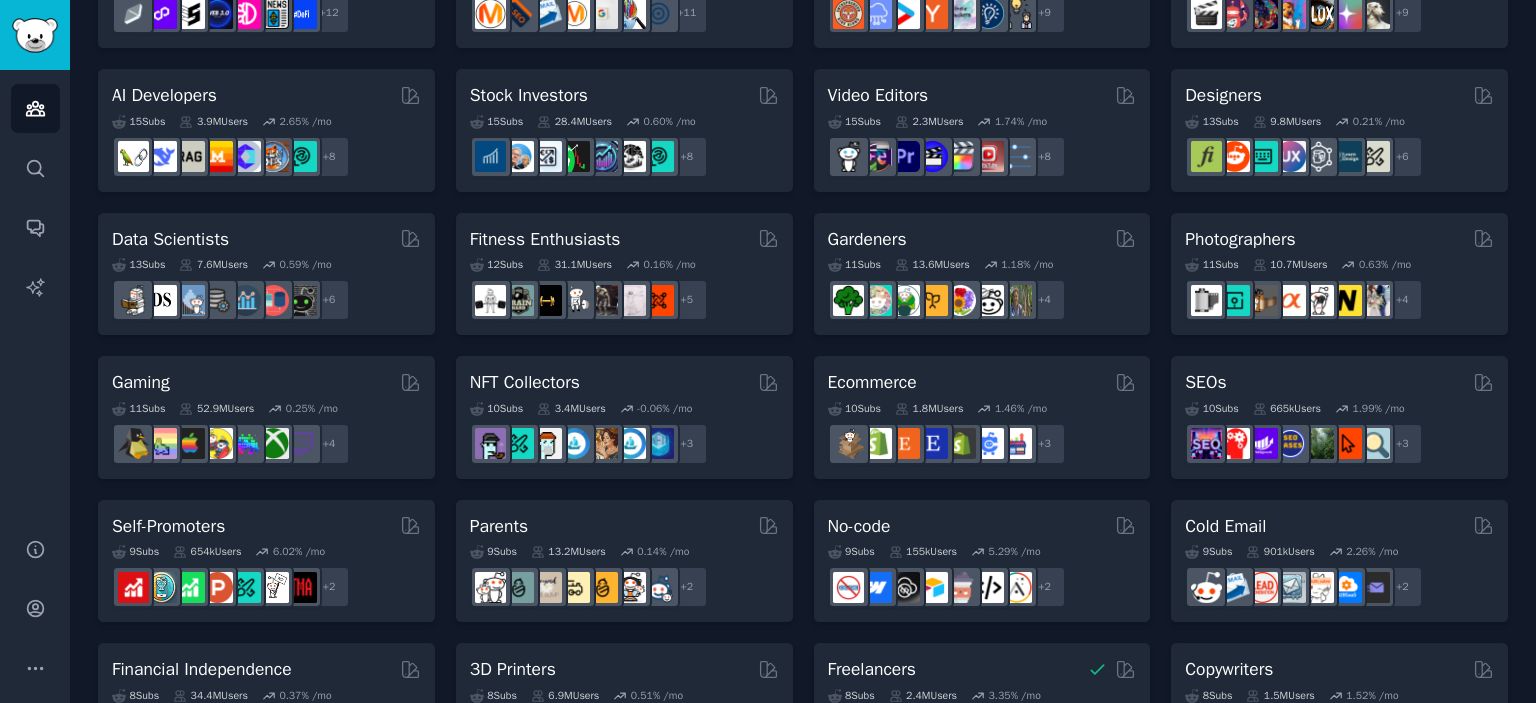 click on "Audiences Info New Saved Curated Trending Curated Audiences Pet Lovers 31  Sub s 24.1M  Users 0.83 % /mo + 24 Software Developers 26  Sub s 29.8M  Users 0.41 % /mo + 19 AI Enthusiasts 25  Sub s 20.1M  Users 2.41 % /mo + 18 DevOps 21  Sub s 1.6M  Users 1.90 % /mo r/DevOpsLinks + 14 Crypto 19  Sub s 19.1M  Users 0.42 % /mo + 12 Marketers 18  Sub s 6.5M  Users 1.16 % /mo + 11 Startup Founders 16  Sub s 13.6M  Users 1.46 % /mo + 9 Generative AI 16  Sub s 20.1M  Users 1.23 % /mo + 9 AI Developers 15  Sub s 3.9M  Users 2.65 % /mo + 8 Stock Investors 15  Sub s 28.4M  Users 0.60 % /mo + 8 Video Editors 15  Sub s 2.3M  Users 1.74 % /mo + 8 Designers 13  Sub s 9.8M  Users 0.21 % /mo + 6 Data Scientists 13  Sub s 7.6M  Users 0.59 % /mo + 6 Fitness Enthusiasts 12  Sub s 31.1M  Users 0.16 % /mo + 5 Gardeners 11  Sub s 13.6M  Users 1.18 % /mo + 4 Photographers 11  Sub s 10.7M  Users 0.63 % /mo + 4 Gaming 11  Sub s 52.9M  Users 0.25 % /mo + 4 NFT Collectors 10  Sub s 3.4M  Users -0.06 % /mo + 3 Ecommerce 10  Sub s 1.8M 1.46" at bounding box center (803, 351) 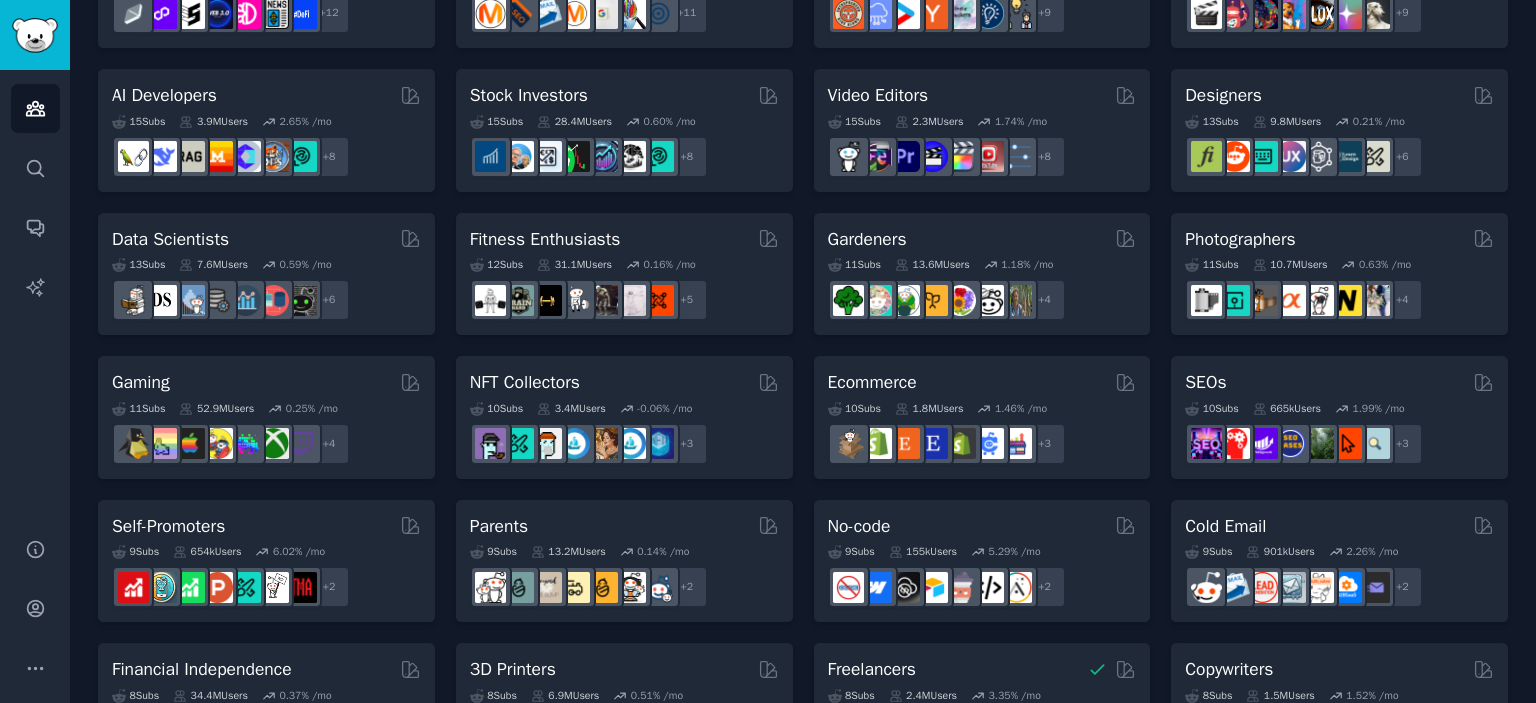 click on "Audiences Info New Saved Curated Trending Curated Audiences Pet Lovers 31  Sub s 24.1M  Users 0.83 % /mo + 24 Software Developers 26  Sub s 29.8M  Users 0.41 % /mo + 19 AI Enthusiasts 25  Sub s 20.1M  Users 2.41 % /mo + 18 DevOps 21  Sub s 1.6M  Users 1.90 % /mo r/DevOpsLinks + 14 Crypto 19  Sub s 19.1M  Users 0.42 % /mo + 12 Marketers 18  Sub s 6.5M  Users 1.16 % /mo + 11 Startup Founders 16  Sub s 13.6M  Users 1.46 % /mo + 9 Generative AI 16  Sub s 20.1M  Users 1.23 % /mo + 9 AI Developers 15  Sub s 3.9M  Users 2.65 % /mo + 8 Stock Investors 15  Sub s 28.4M  Users 0.60 % /mo + 8 Video Editors 15  Sub s 2.3M  Users 1.74 % /mo + 8 Designers 13  Sub s 9.8M  Users 0.21 % /mo + 6 Data Scientists 13  Sub s 7.6M  Users 0.59 % /mo + 6 Fitness Enthusiasts 12  Sub s 31.1M  Users 0.16 % /mo + 5 Gardeners 11  Sub s 13.6M  Users 1.18 % /mo + 4 Photographers 11  Sub s 10.7M  Users 0.63 % /mo + 4 Gaming 11  Sub s 52.9M  Users 0.25 % /mo + 4 NFT Collectors 10  Sub s 3.4M  Users -0.06 % /mo + 3 Ecommerce 10  Sub s 1.8M 1.46" 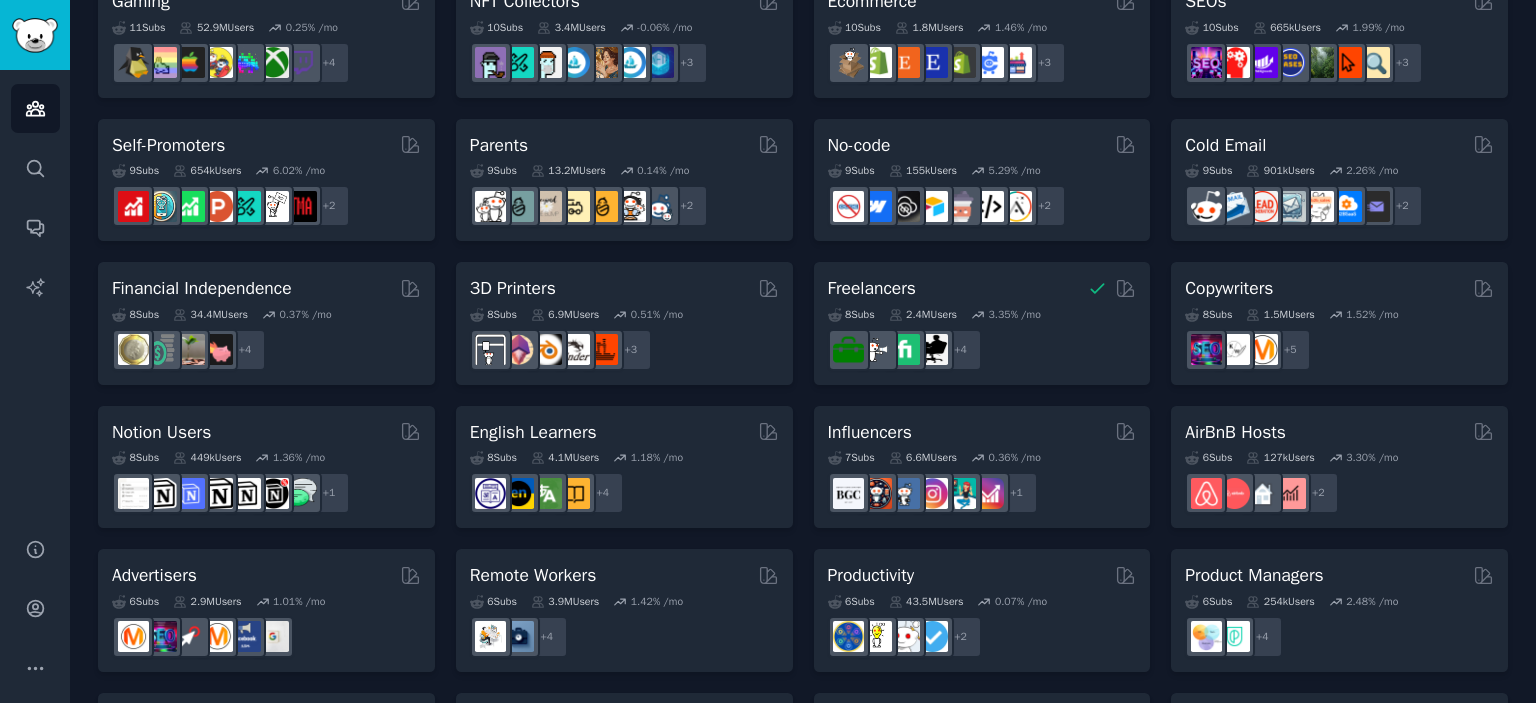 scroll, scrollTop: 763, scrollLeft: 0, axis: vertical 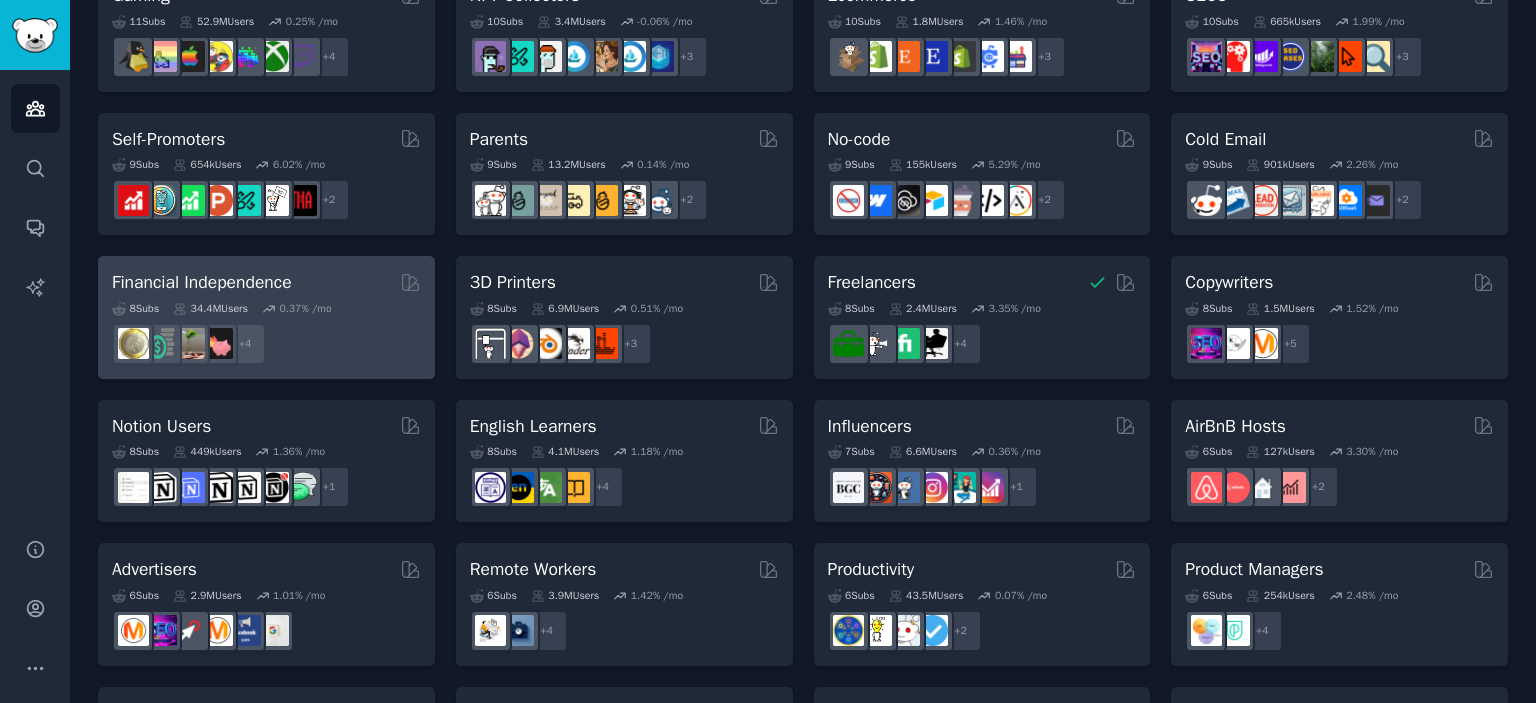 click on "+ 4" at bounding box center [266, 344] 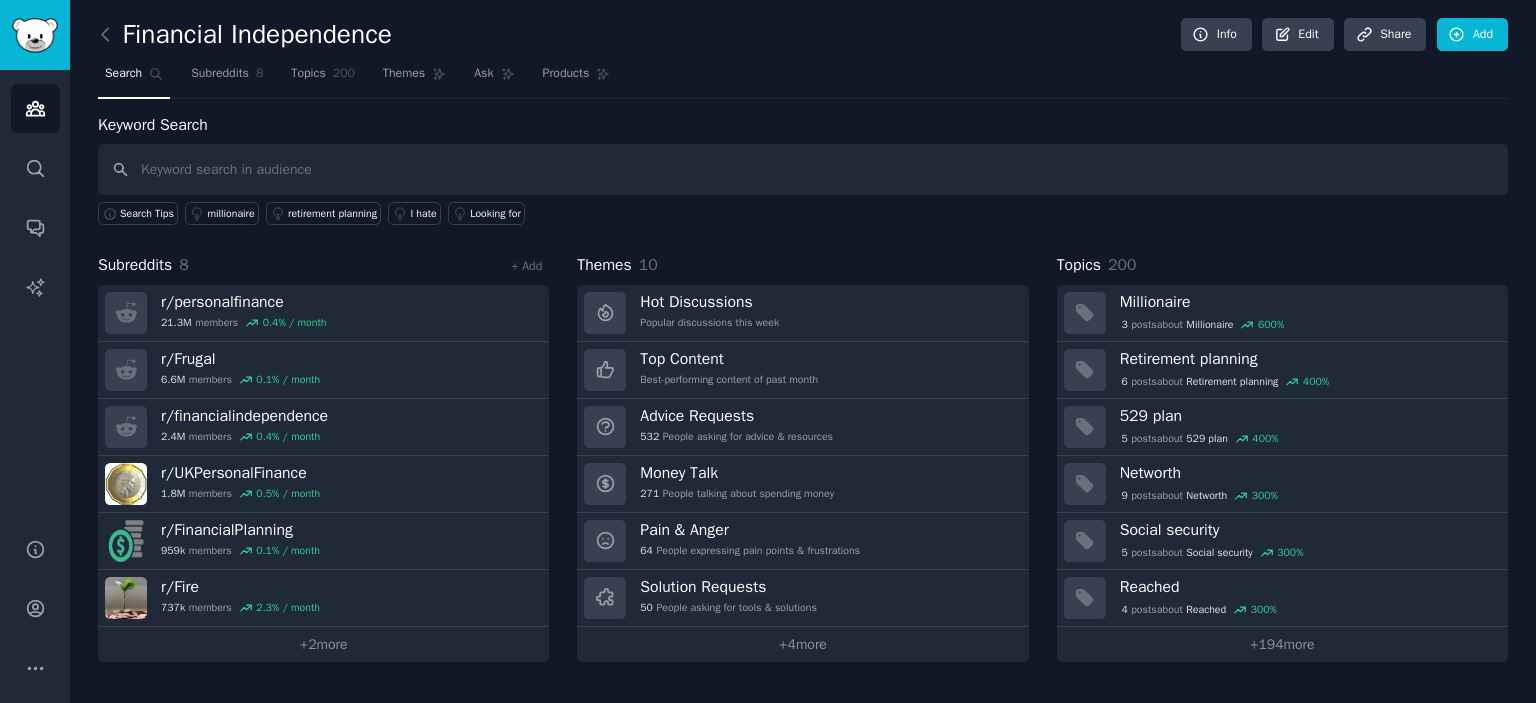 click on "r/ personalfinance 21.3M  members 0.4 % / month" at bounding box center (323, 313) 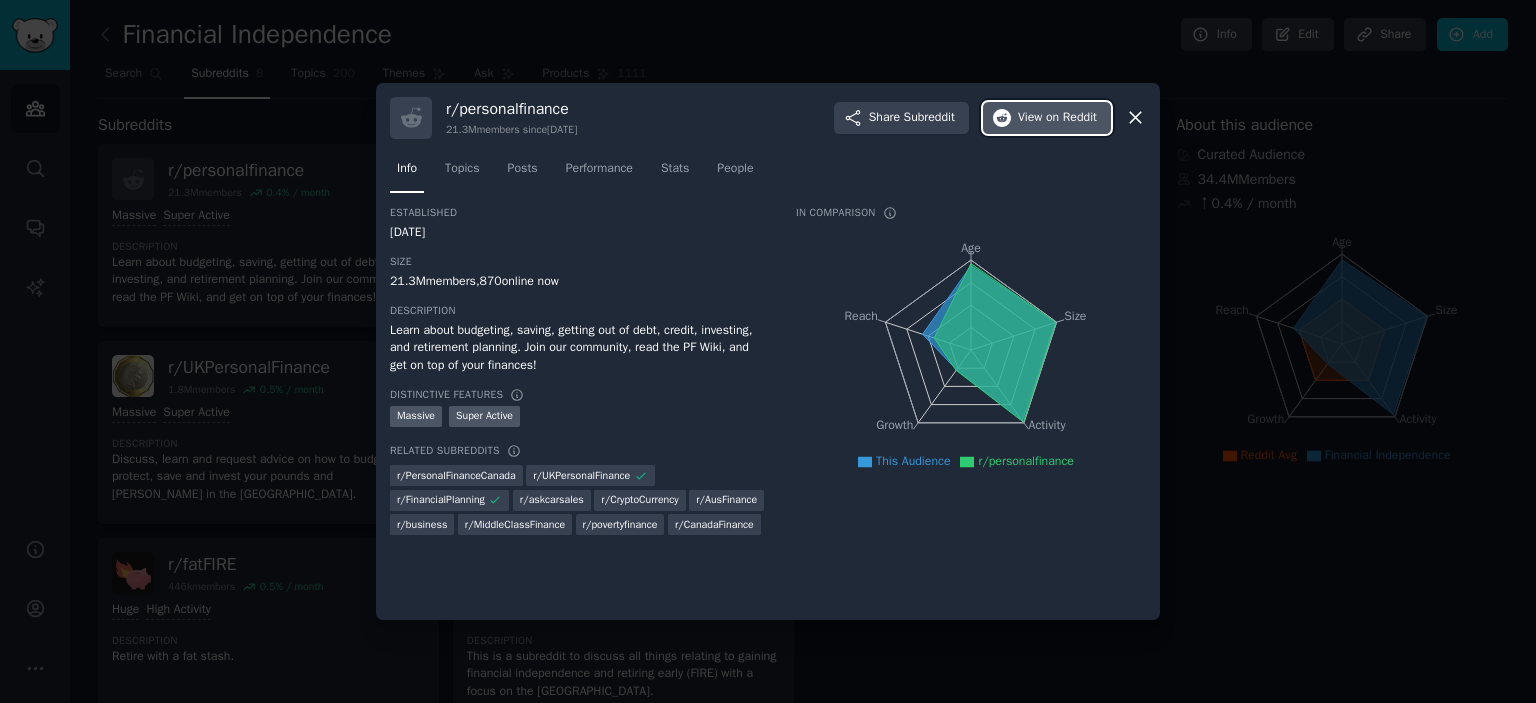 click on "on Reddit" at bounding box center [1071, 118] 